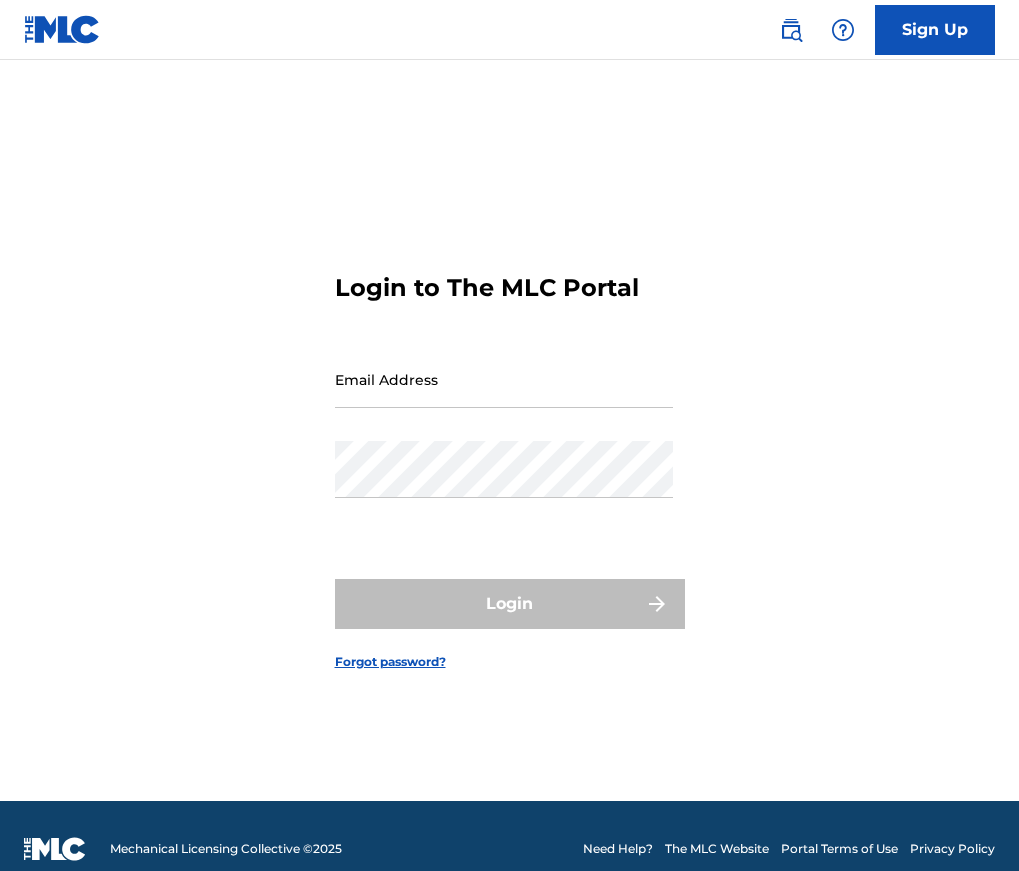 scroll, scrollTop: 0, scrollLeft: 0, axis: both 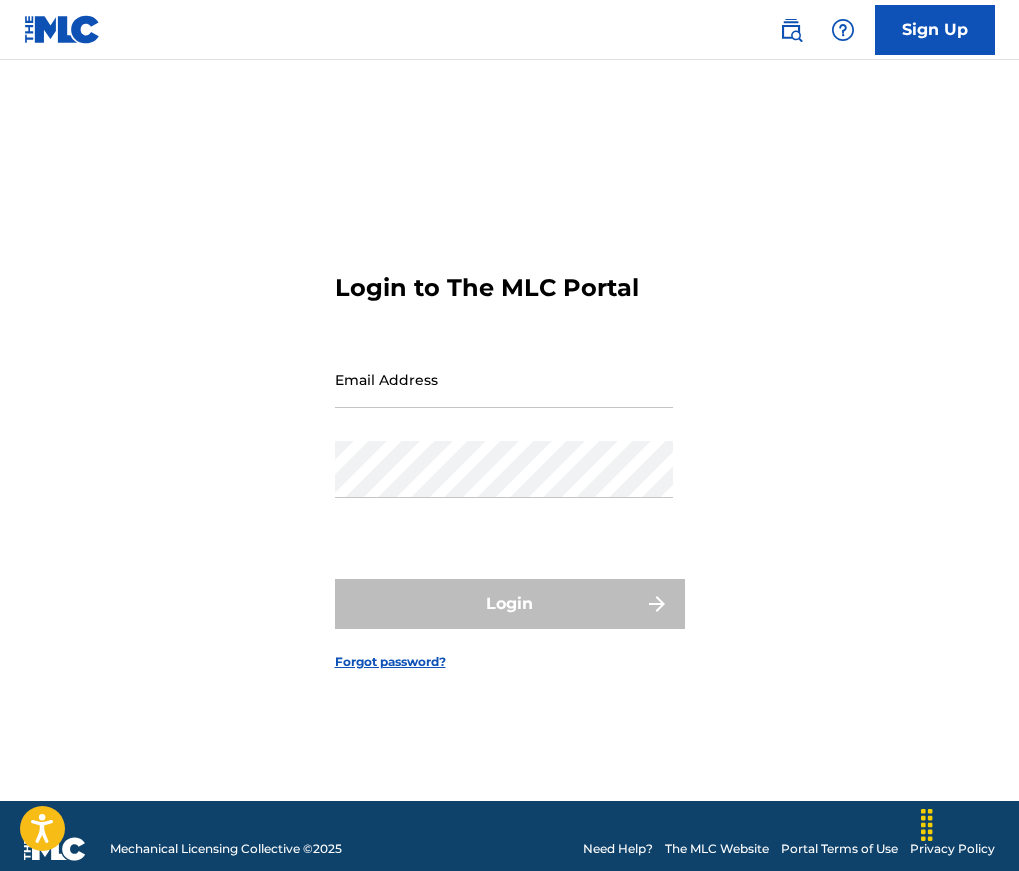 type on "lrlpinnaclemusic@[EMAIL]" 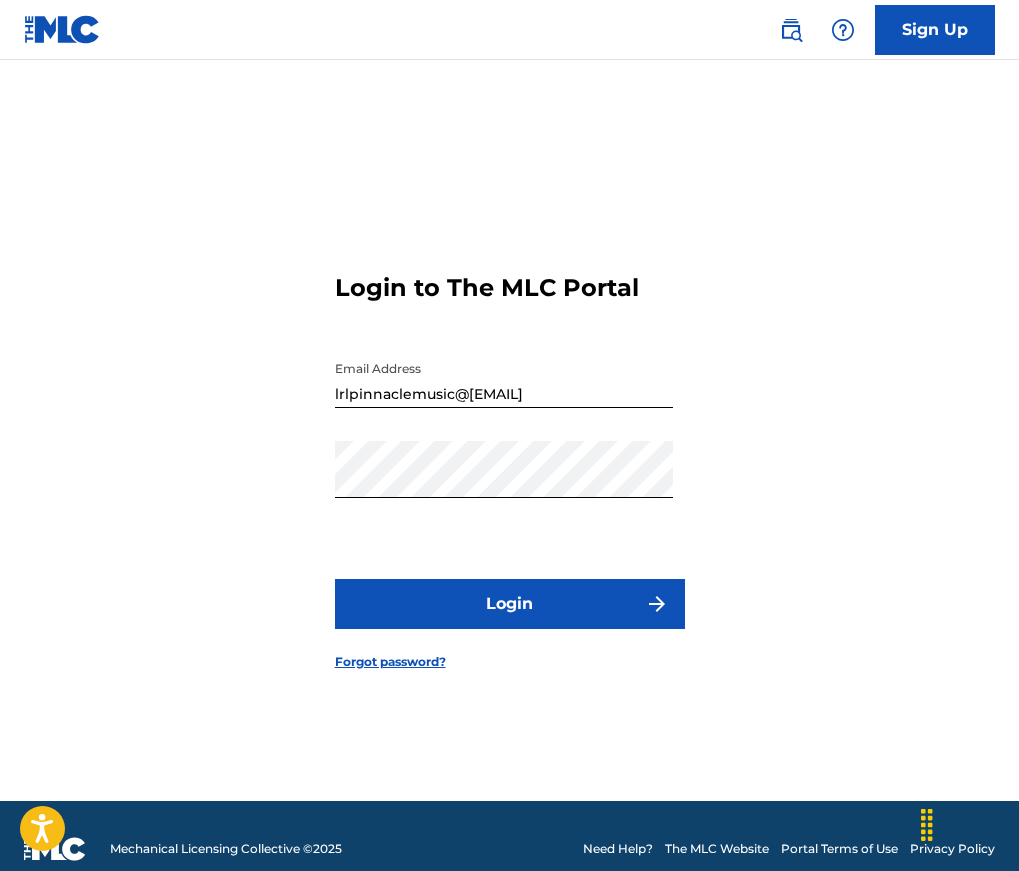 click on "Login" at bounding box center [510, 604] 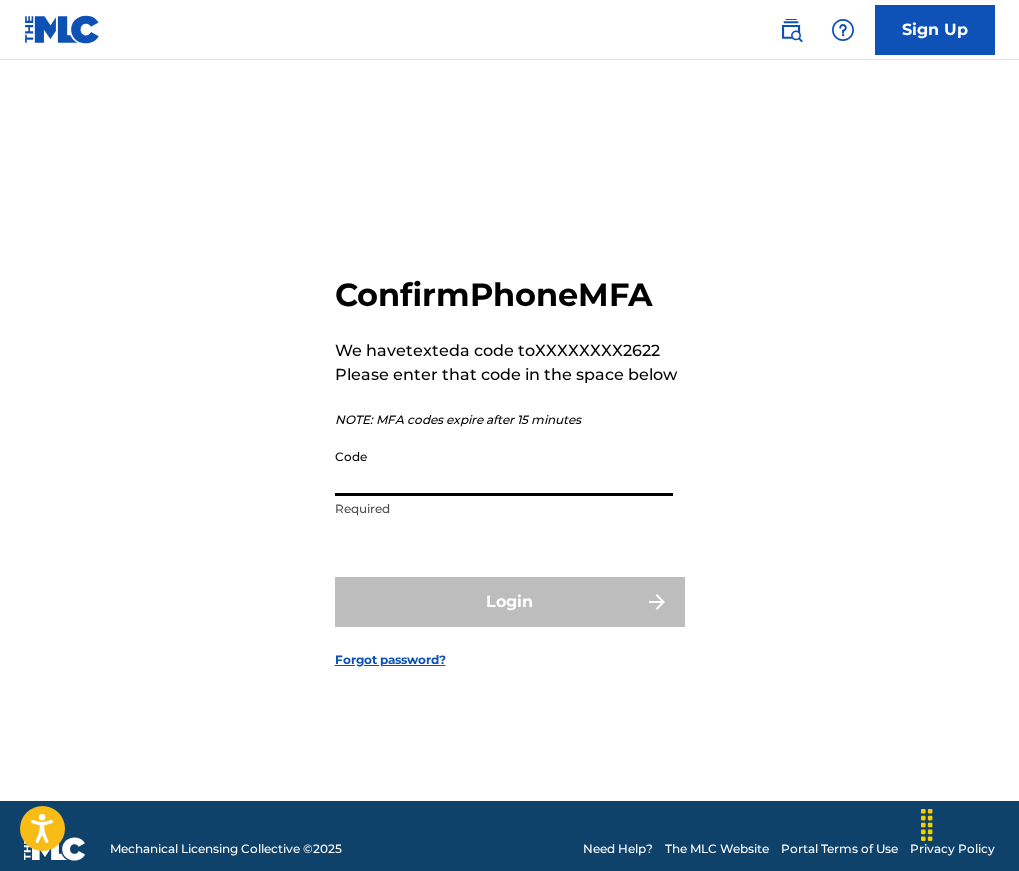 click on "Code" at bounding box center [504, 467] 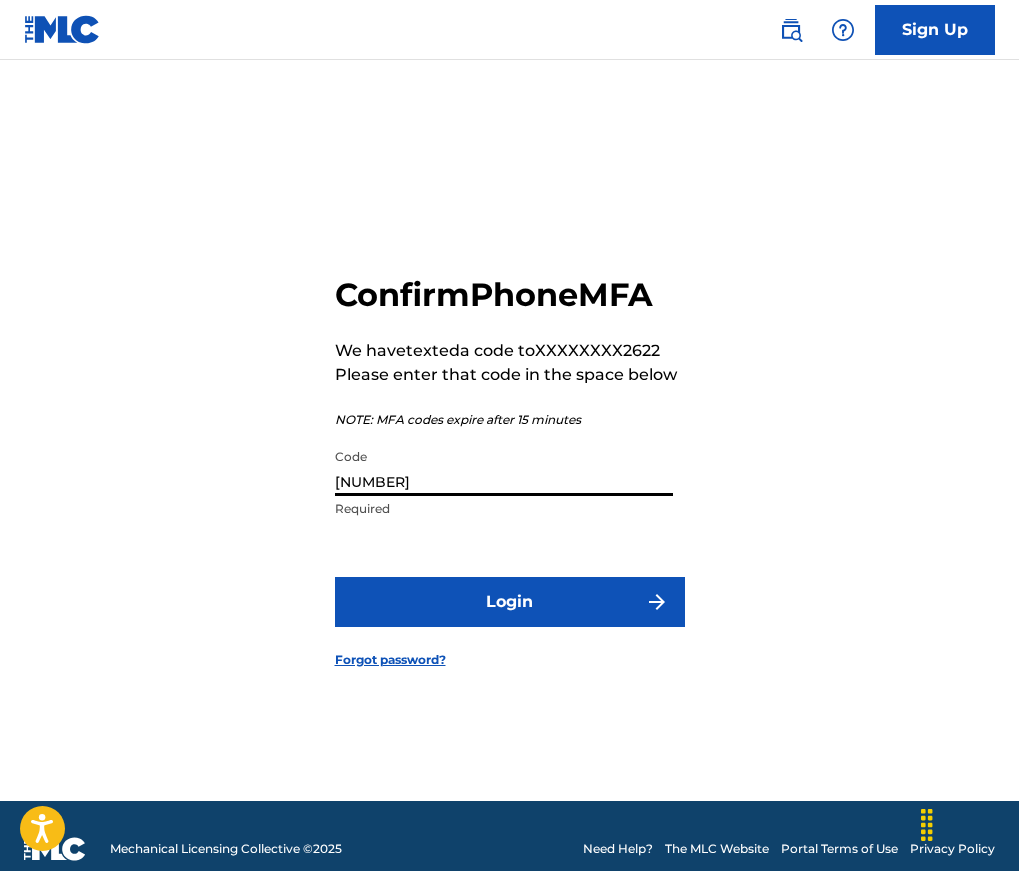 type on "[NUMBER]" 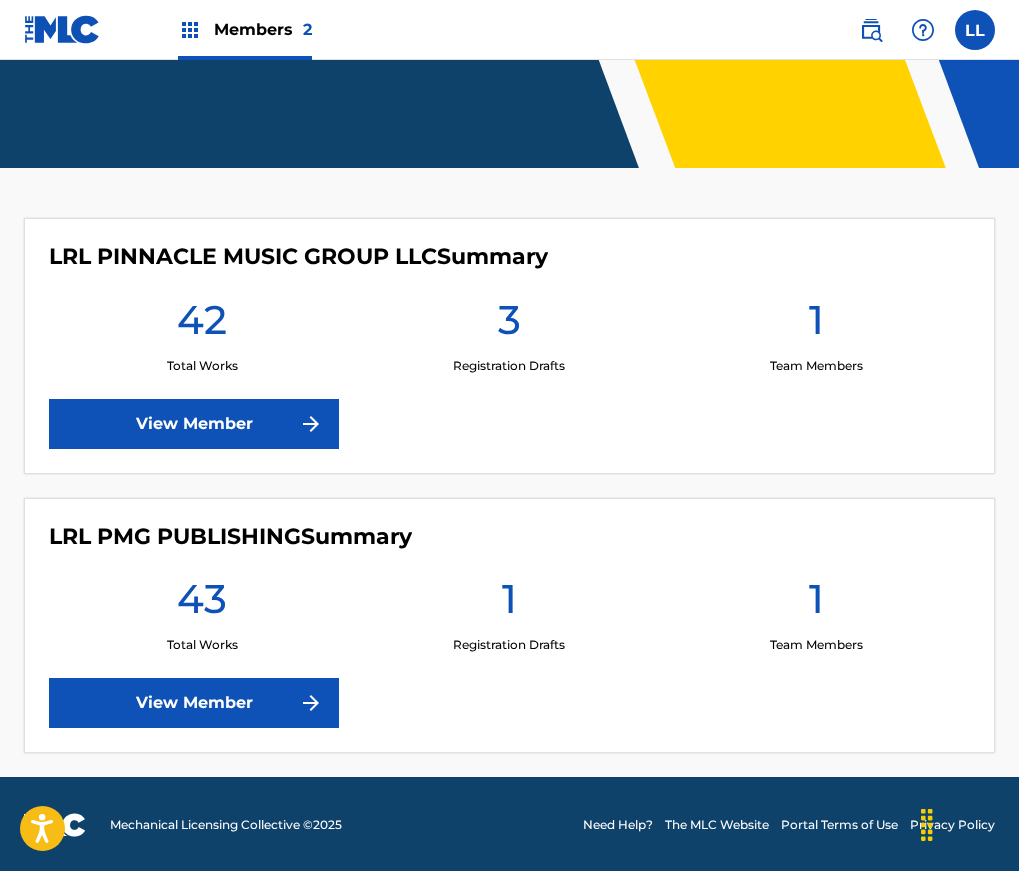 scroll, scrollTop: 332, scrollLeft: 0, axis: vertical 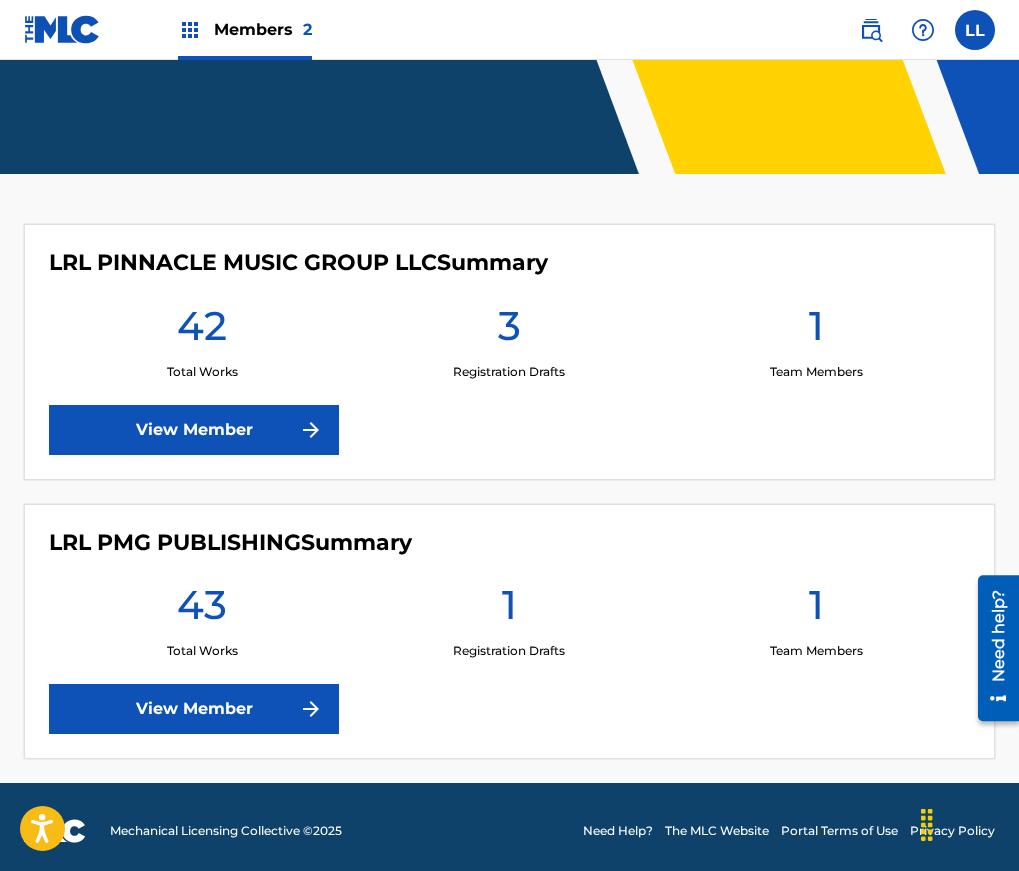 click on "View Member" at bounding box center (194, 709) 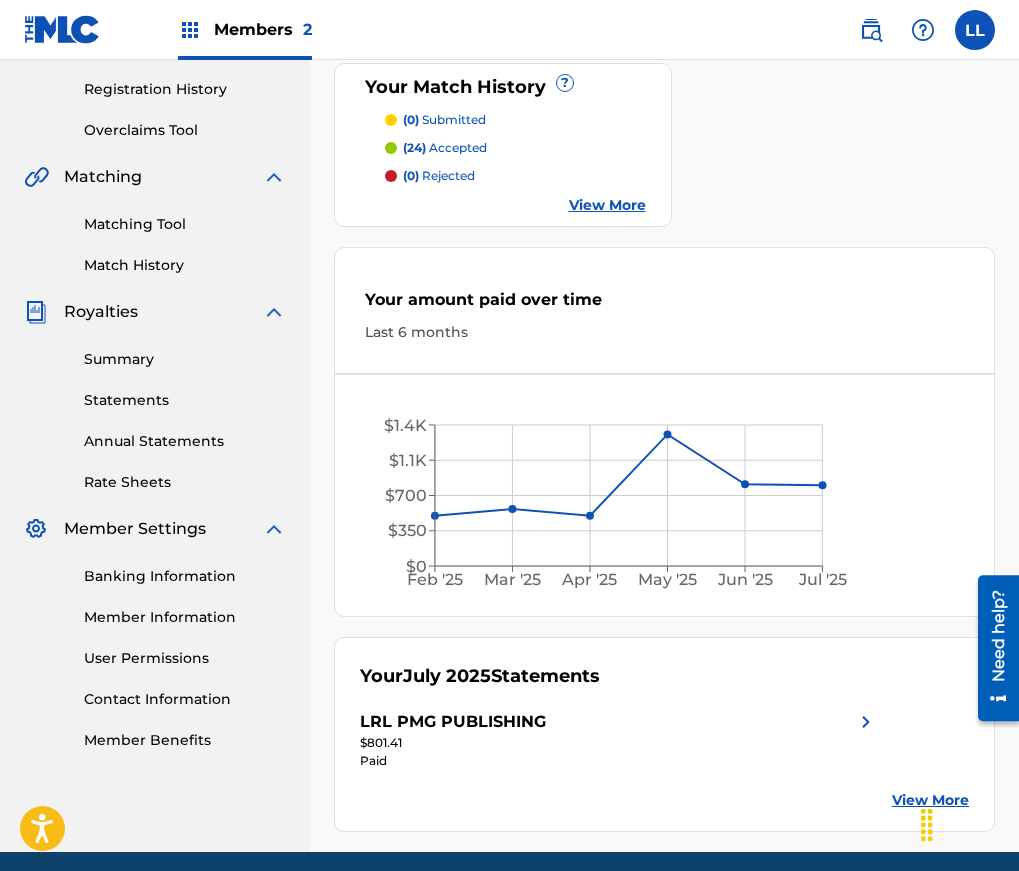 scroll, scrollTop: 368, scrollLeft: 0, axis: vertical 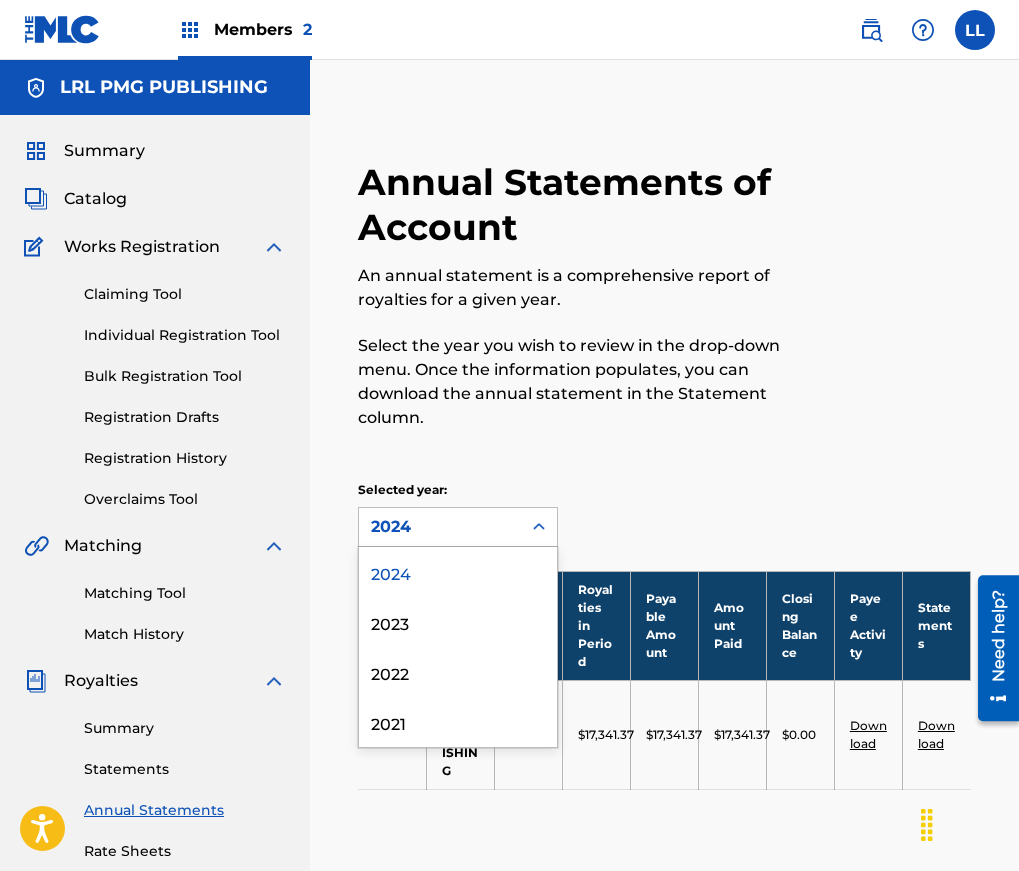 click 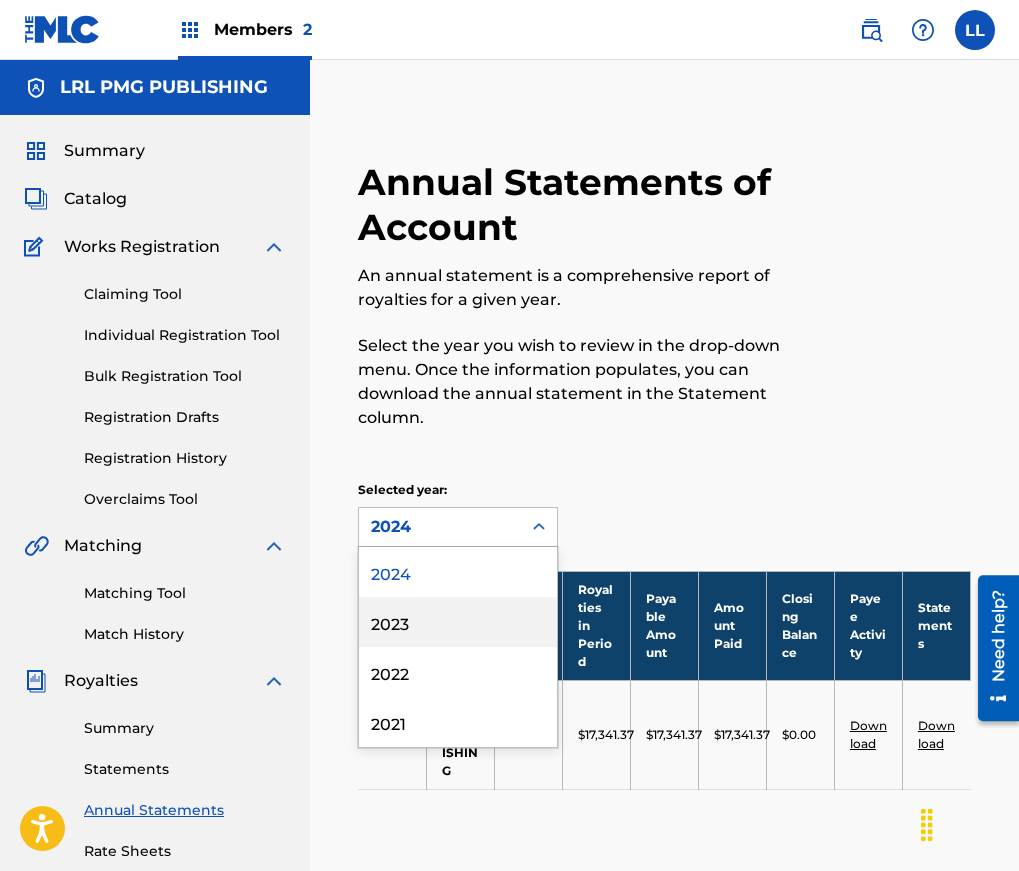 click on "2023" at bounding box center [458, 622] 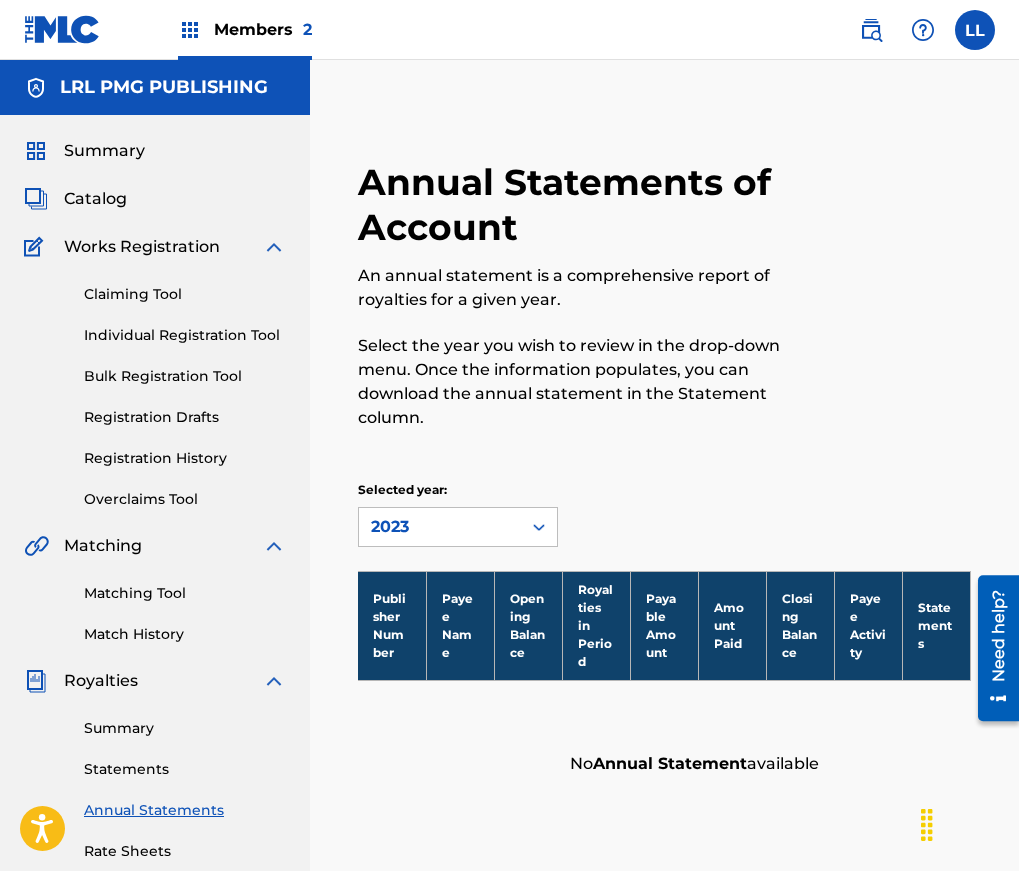 scroll, scrollTop: 369, scrollLeft: 0, axis: vertical 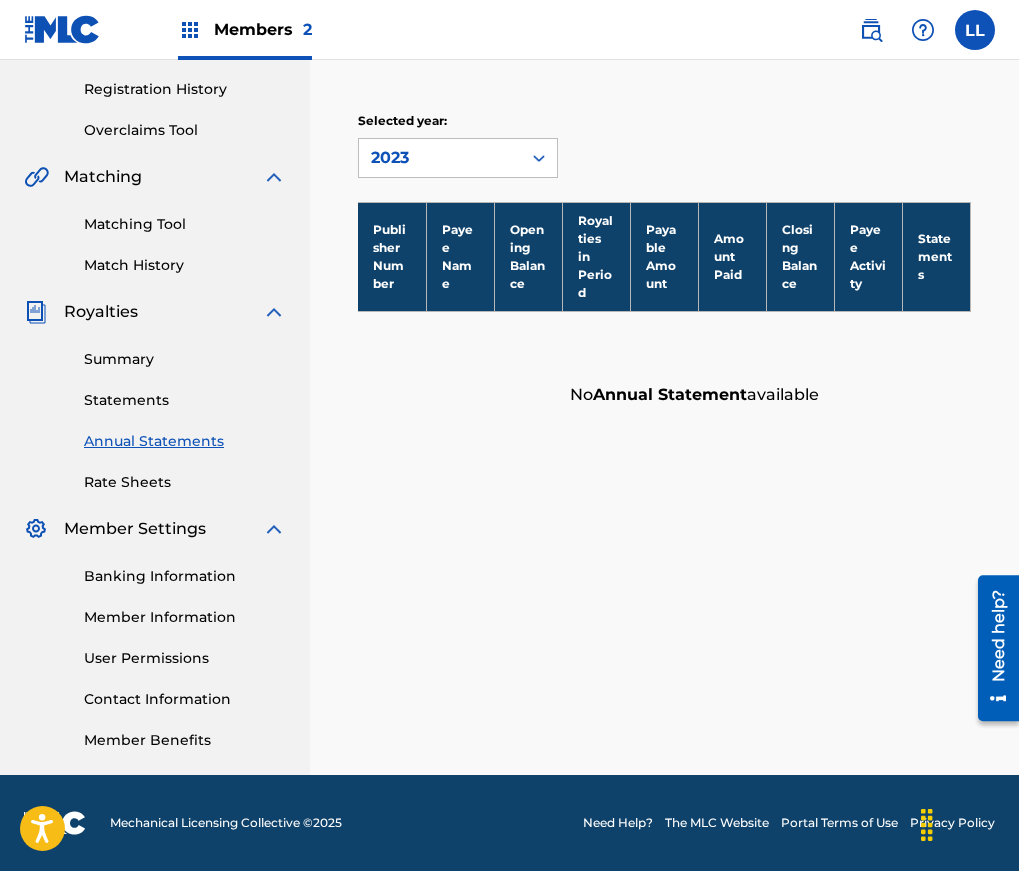click on "Statements" at bounding box center [185, 400] 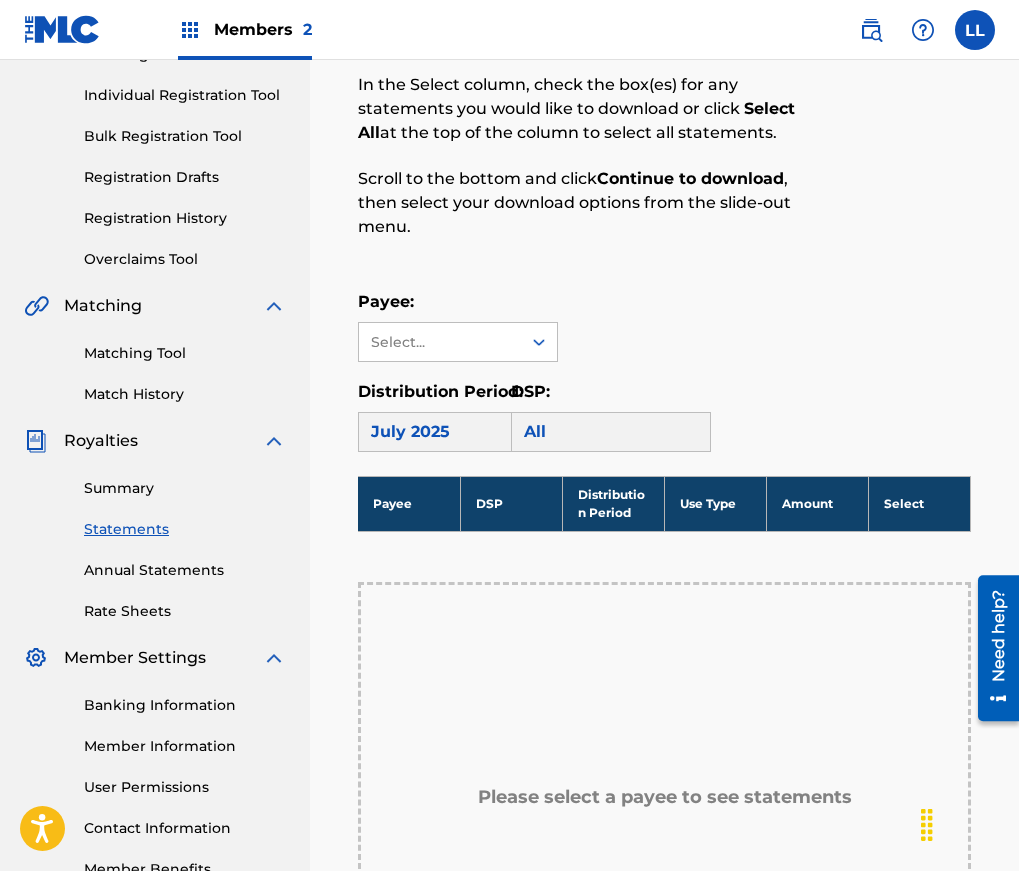 scroll, scrollTop: 212, scrollLeft: 0, axis: vertical 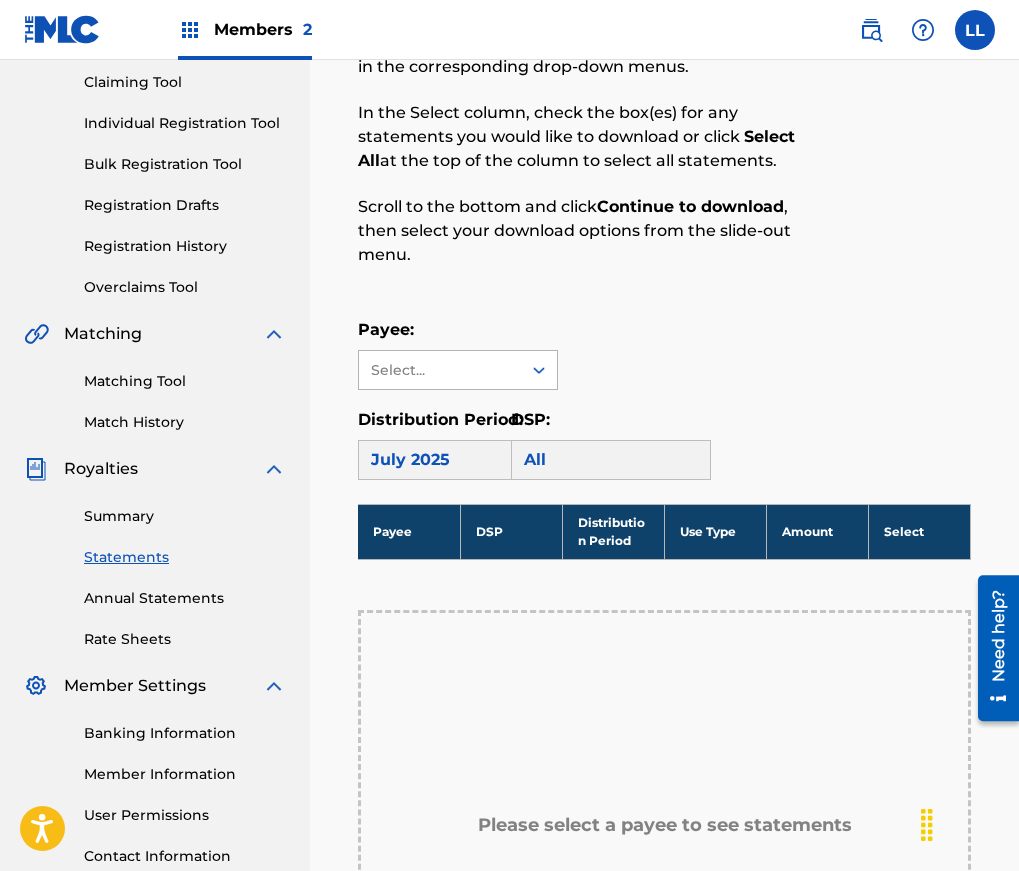 click on "Select..." at bounding box center (440, 370) 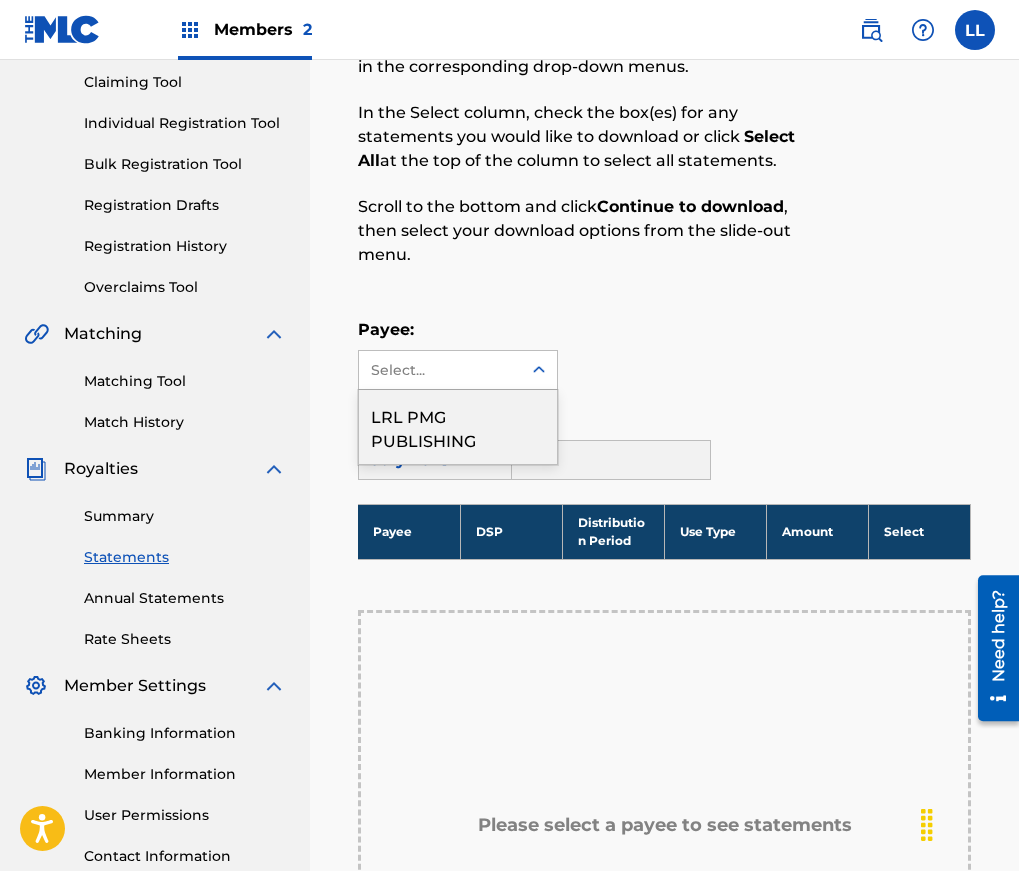 click on "LRL PMG PUBLISHING" at bounding box center (458, 427) 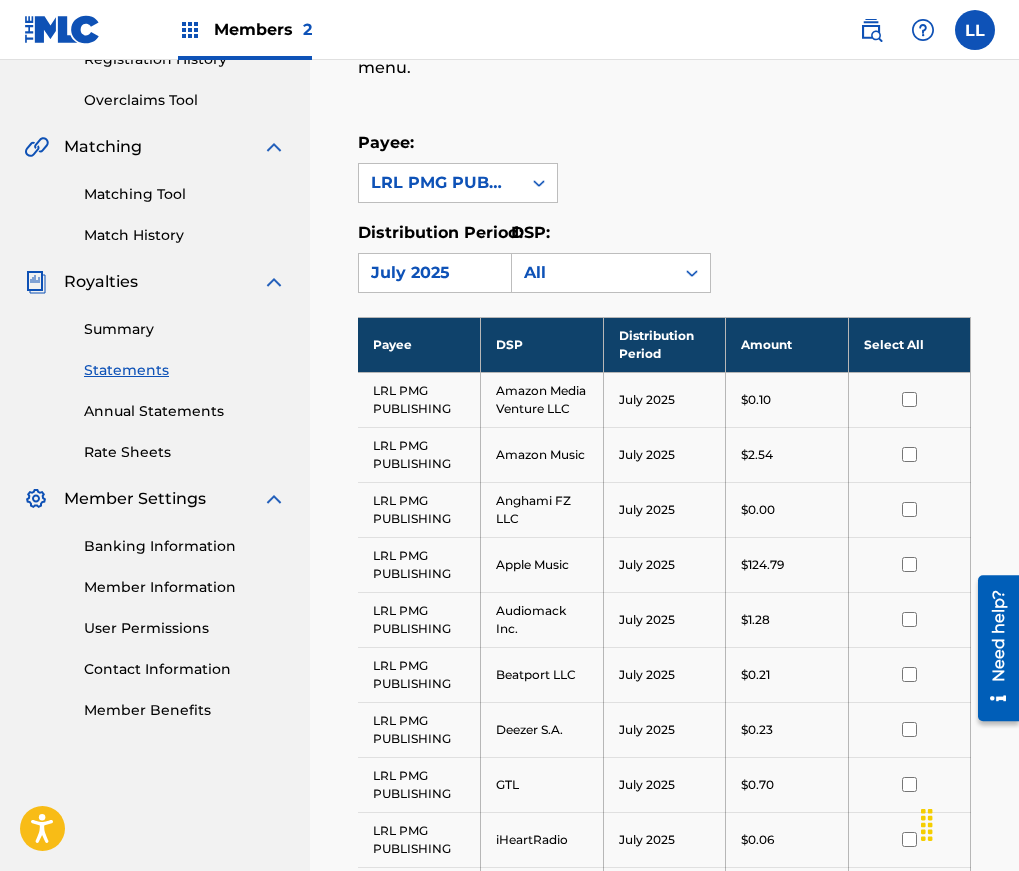 scroll, scrollTop: 400, scrollLeft: 0, axis: vertical 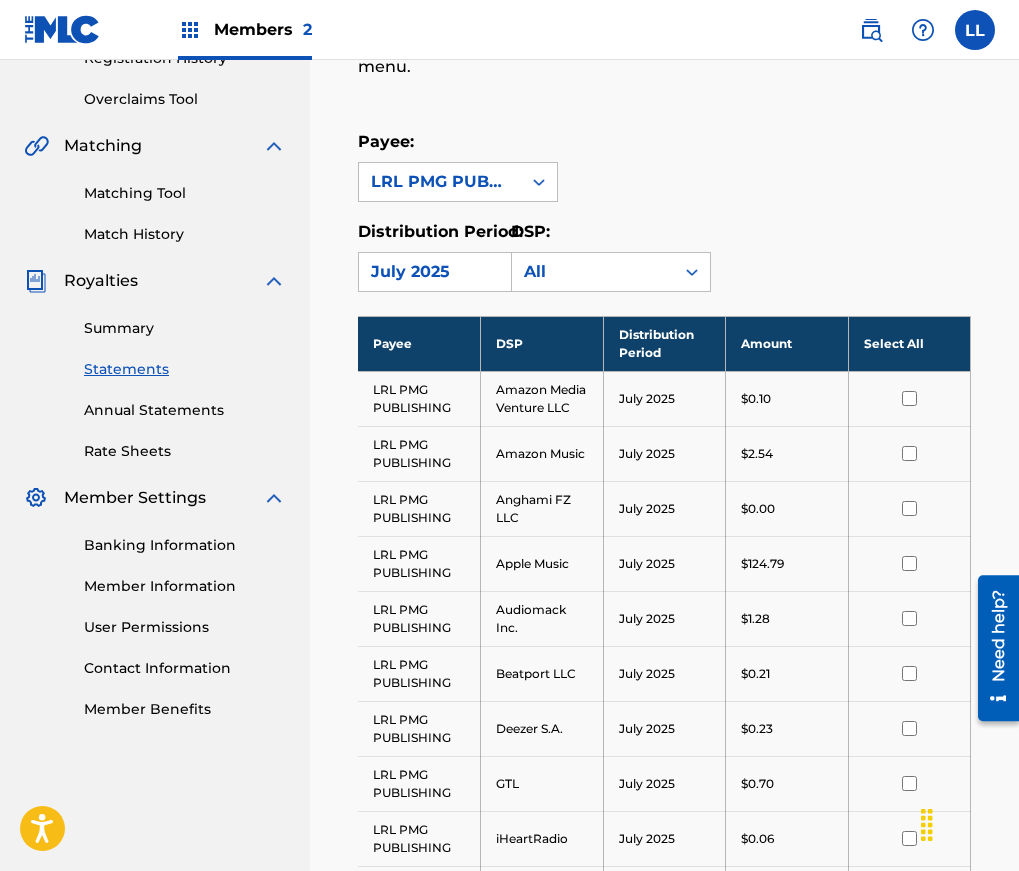 click on "Annual Statements" at bounding box center (185, 410) 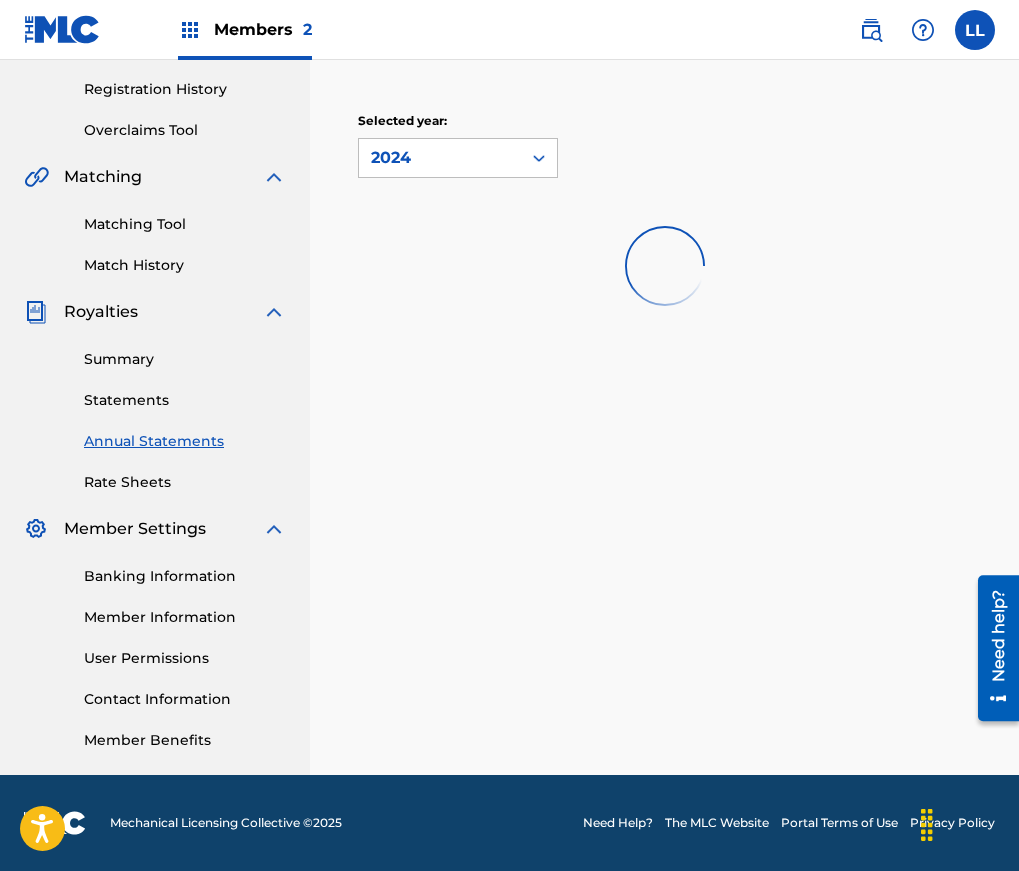 scroll, scrollTop: 0, scrollLeft: 0, axis: both 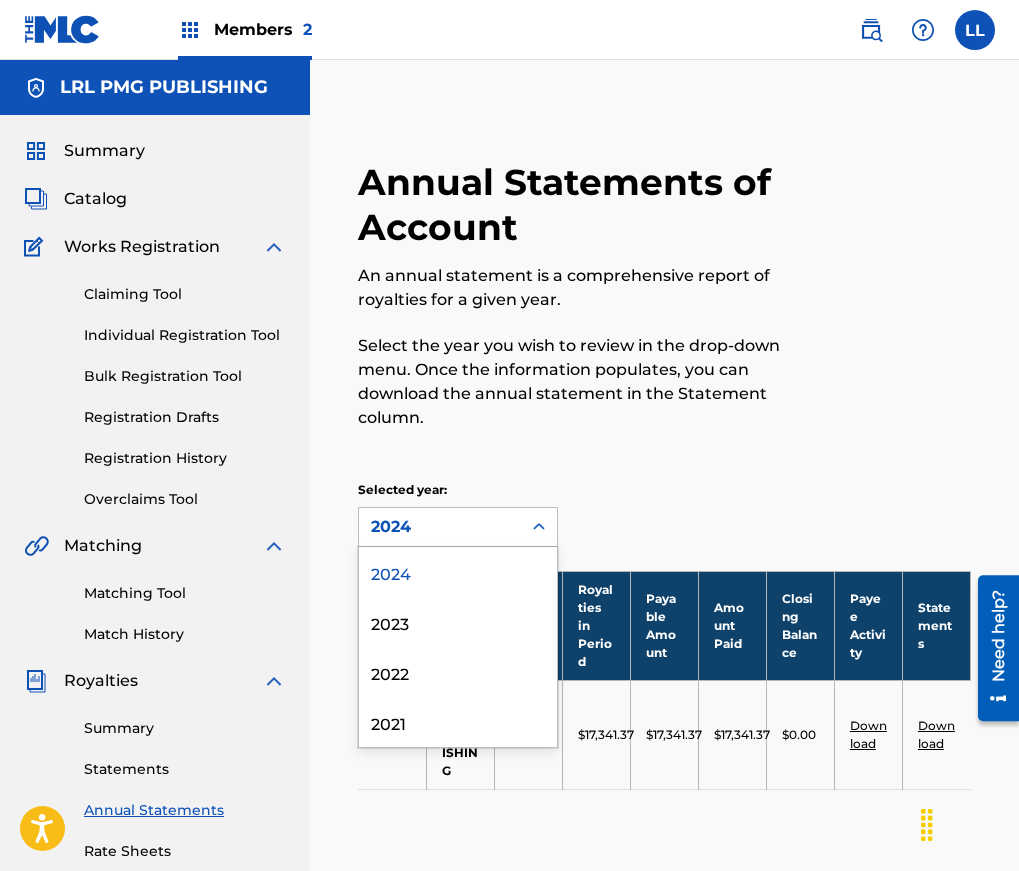 click 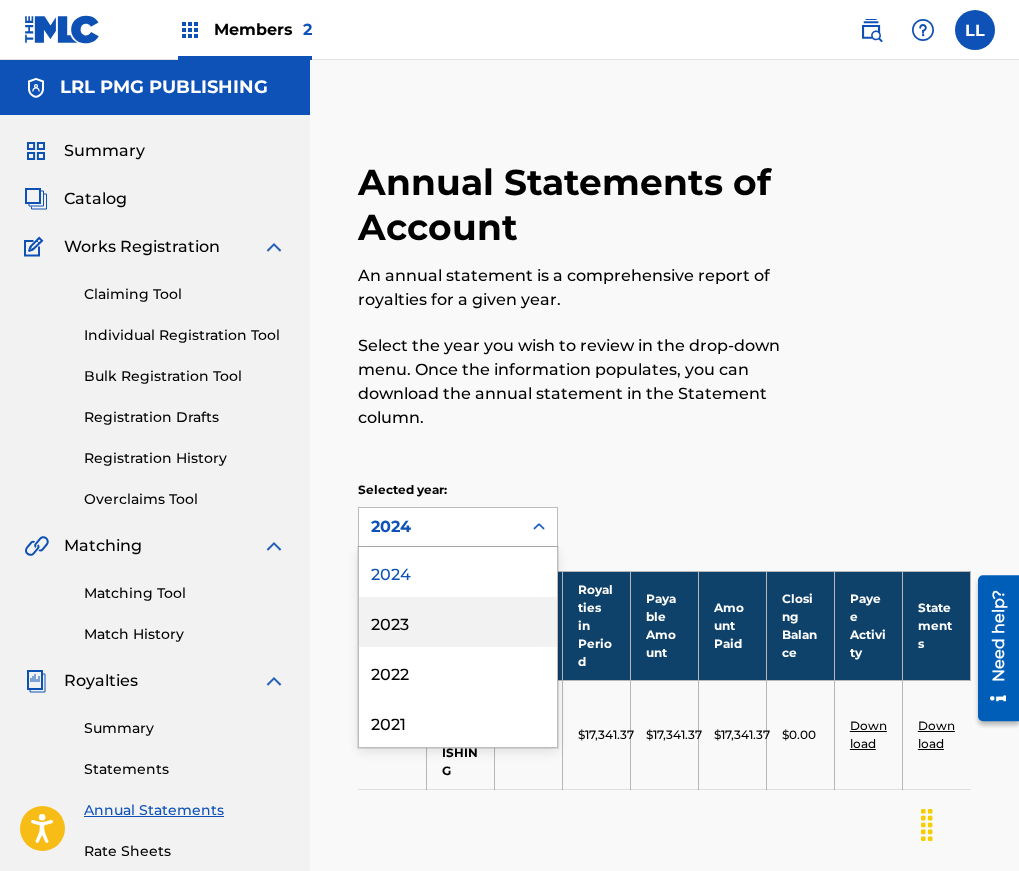 click on "2023" at bounding box center [458, 622] 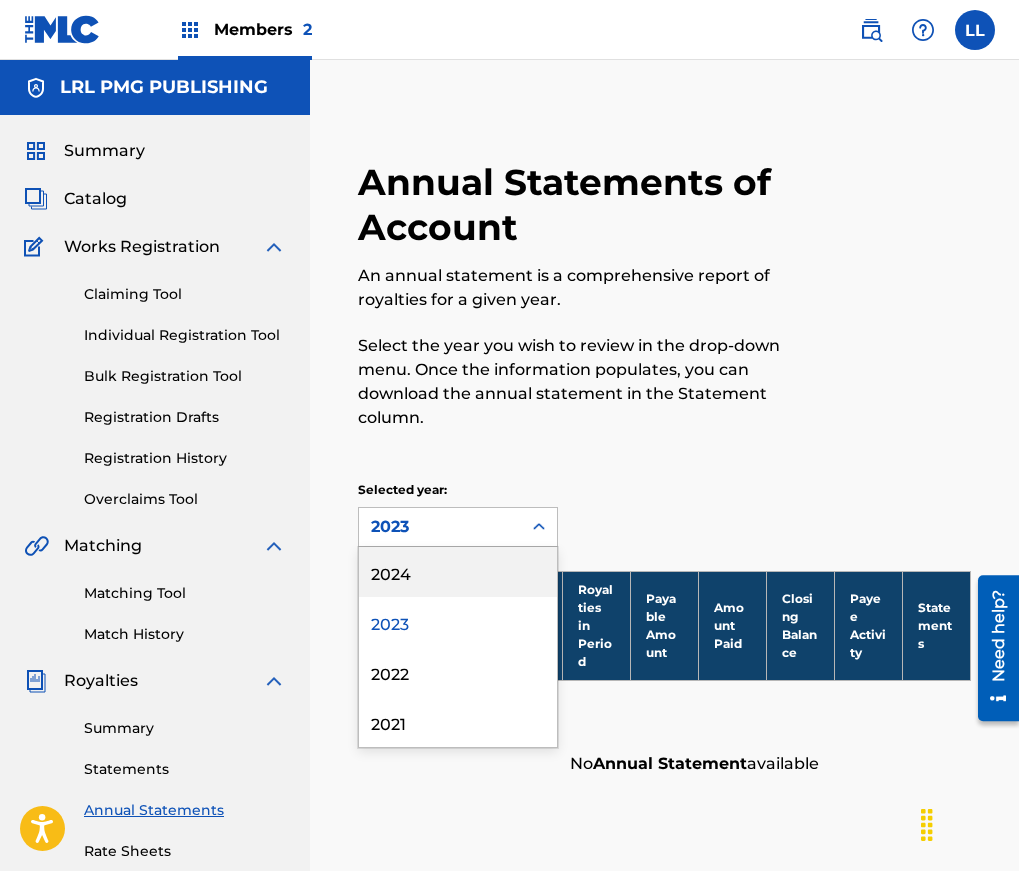 click 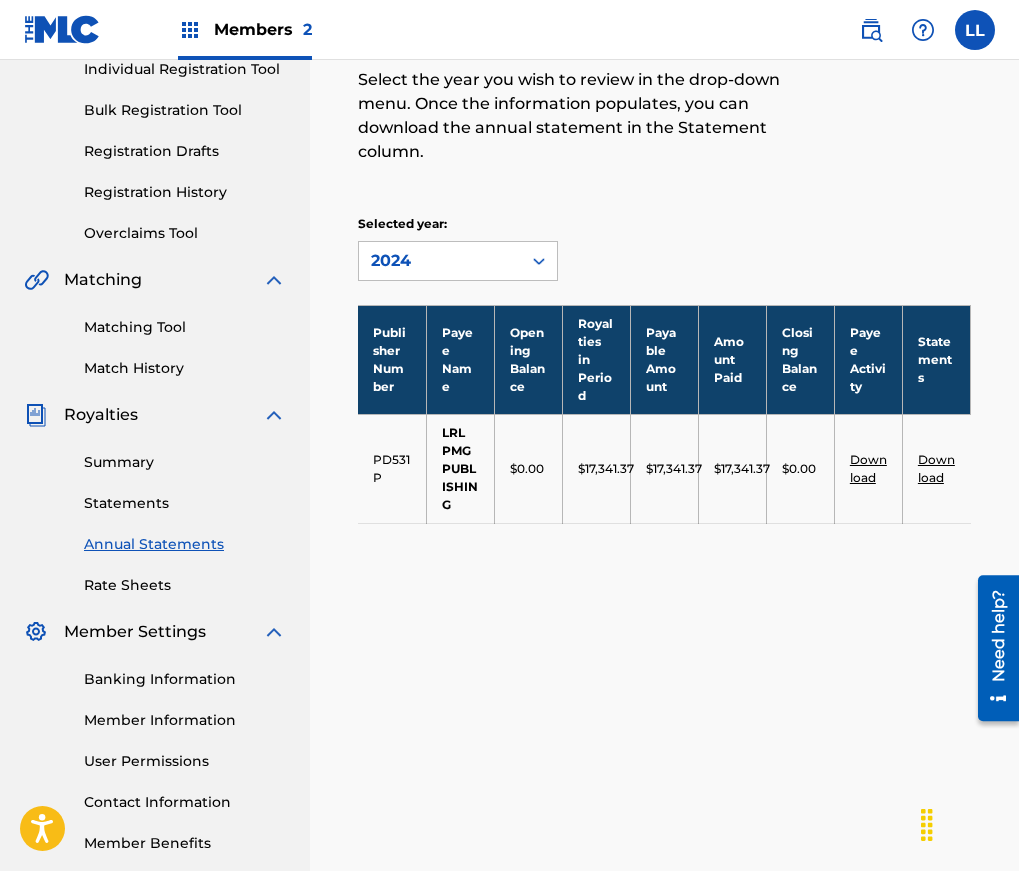 scroll, scrollTop: 324, scrollLeft: 0, axis: vertical 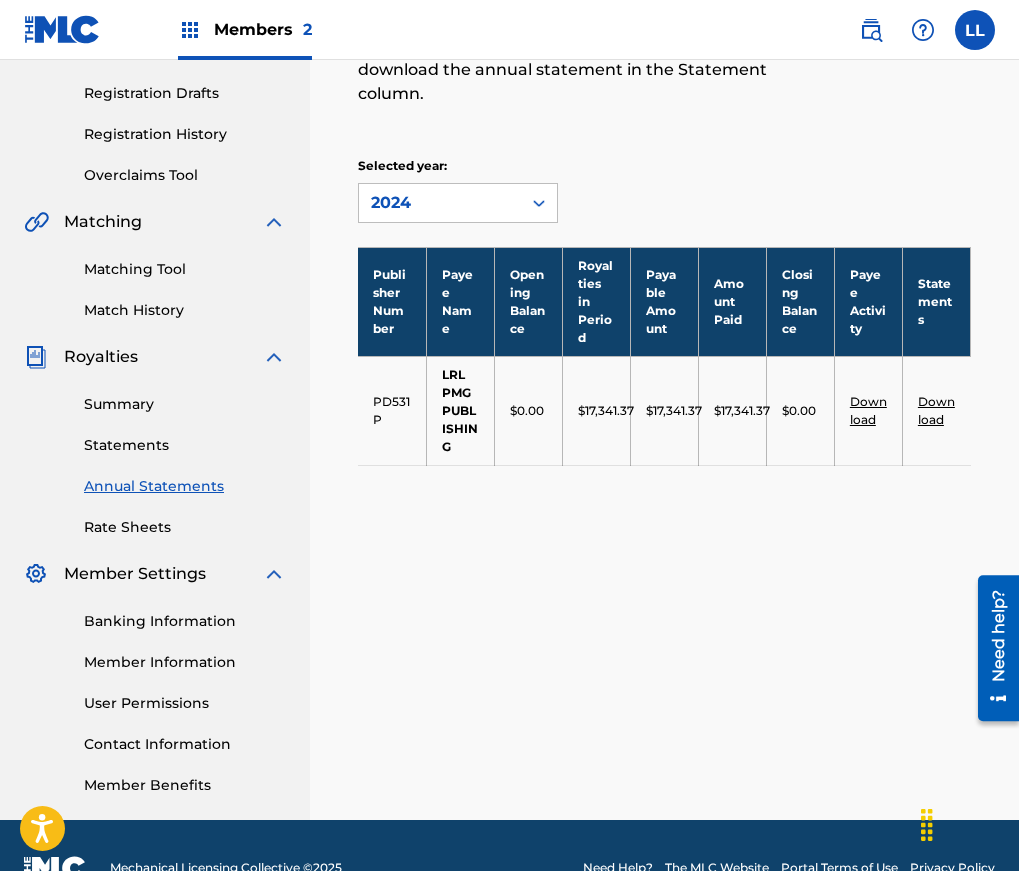 click on "Download" at bounding box center [868, 410] 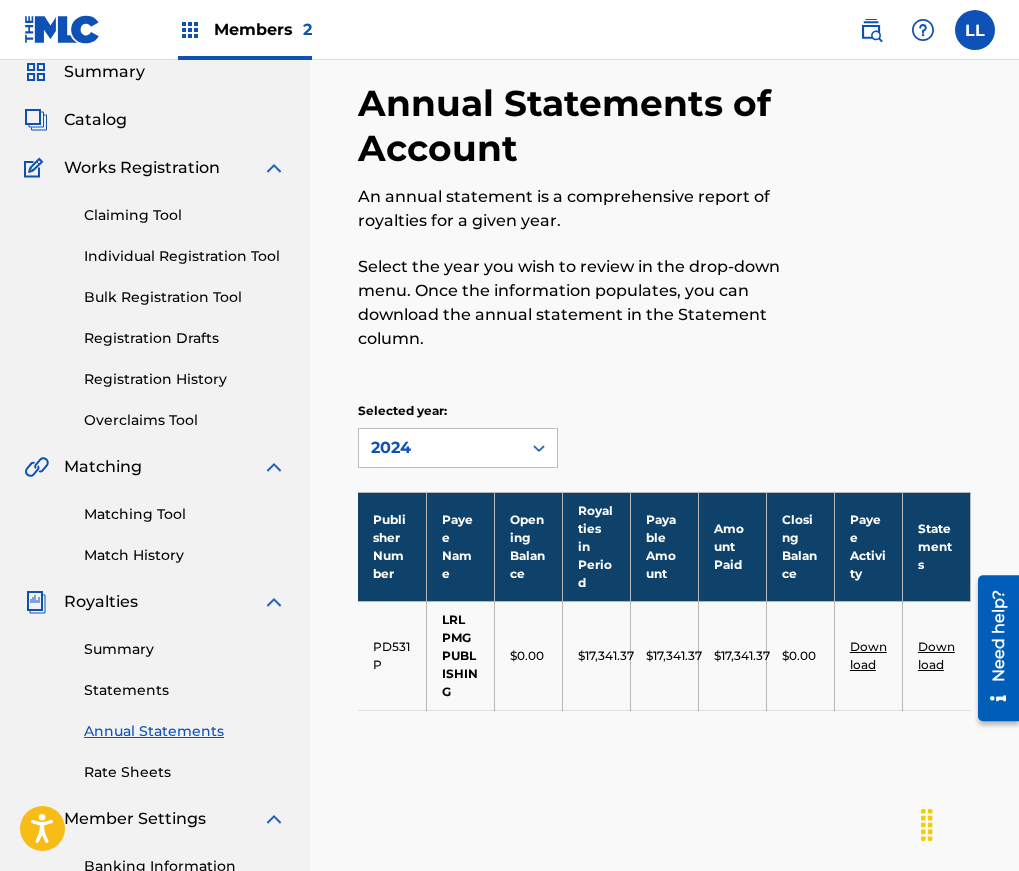 scroll, scrollTop: 0, scrollLeft: 0, axis: both 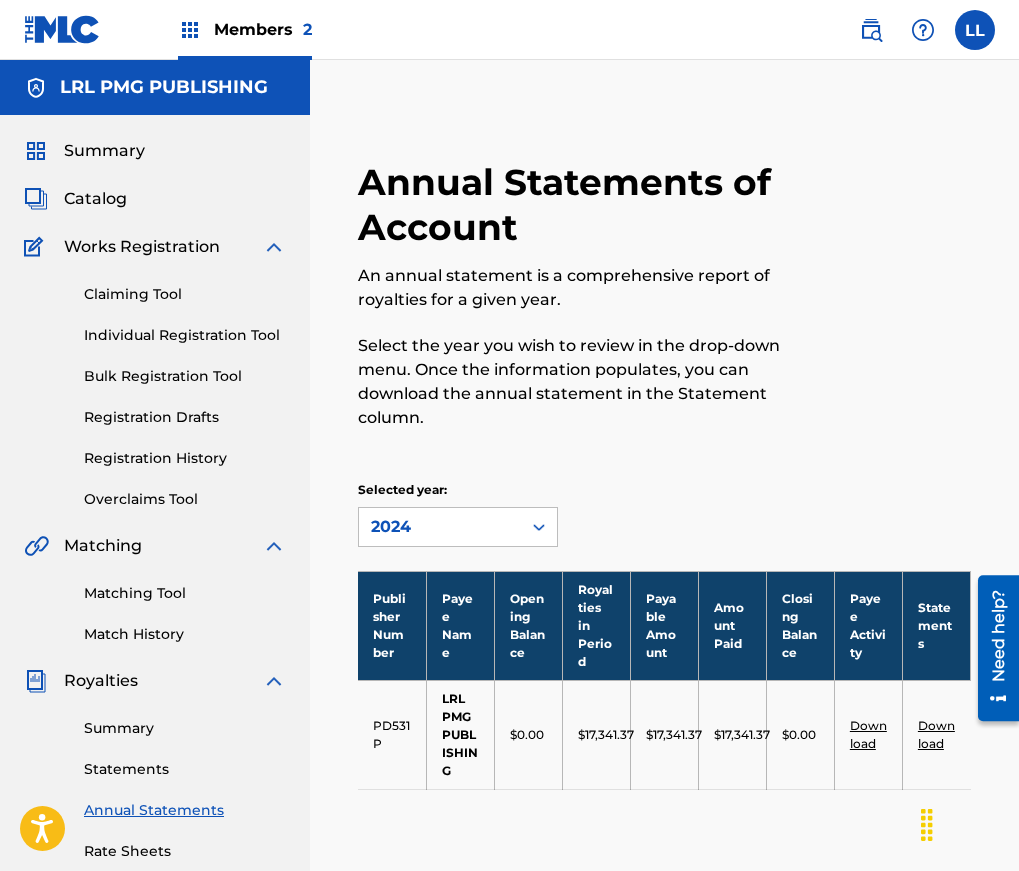click at bounding box center (190, 30) 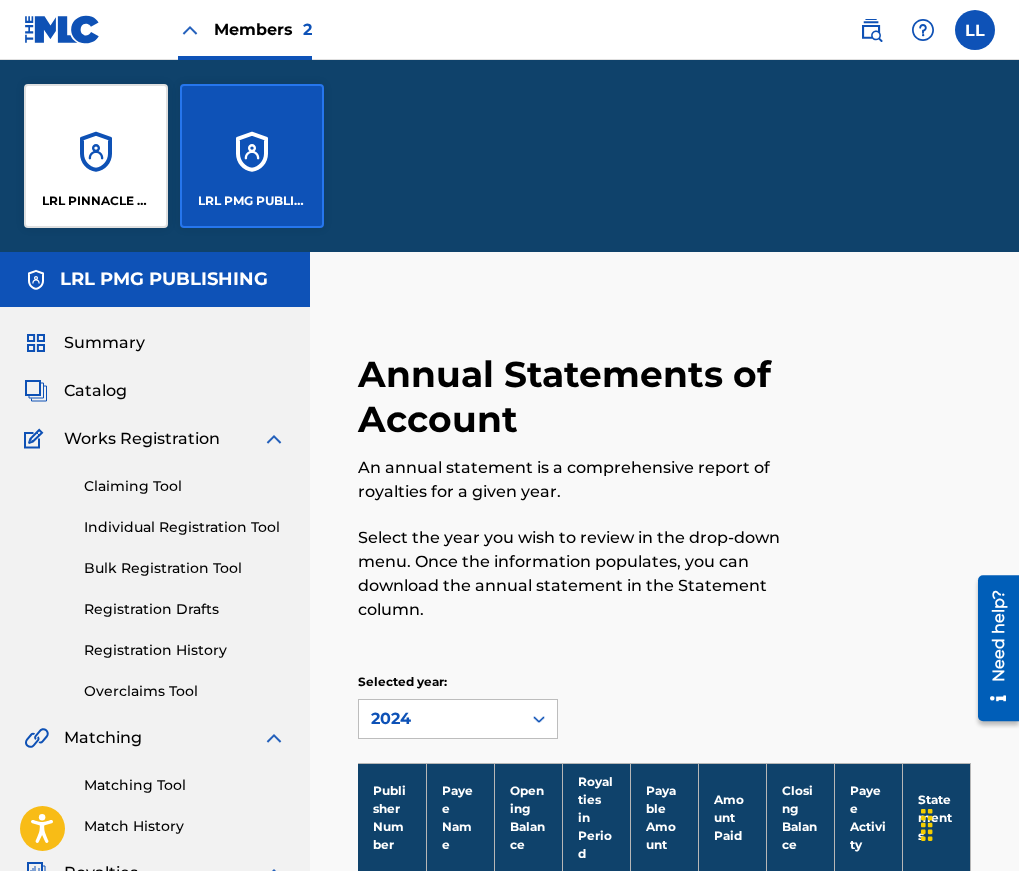 click on "LRL PINNACLE MUSIC GROUP LLC" at bounding box center (96, 156) 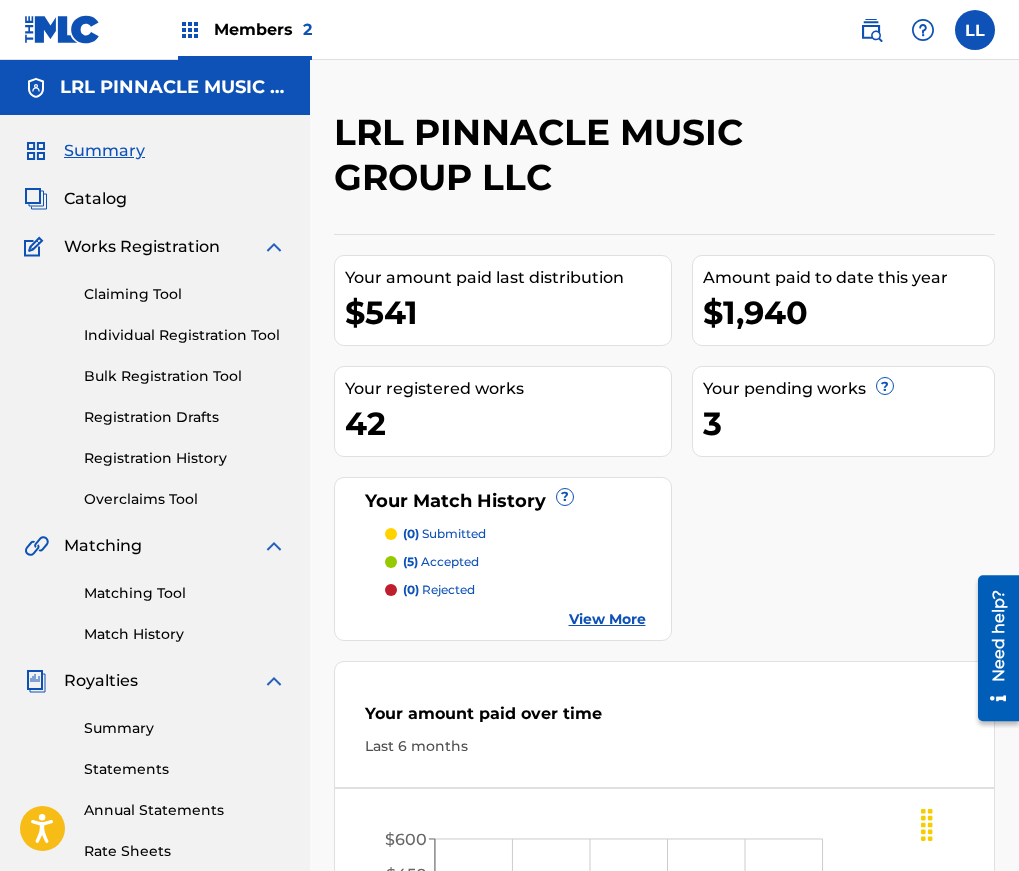 scroll, scrollTop: 369, scrollLeft: 0, axis: vertical 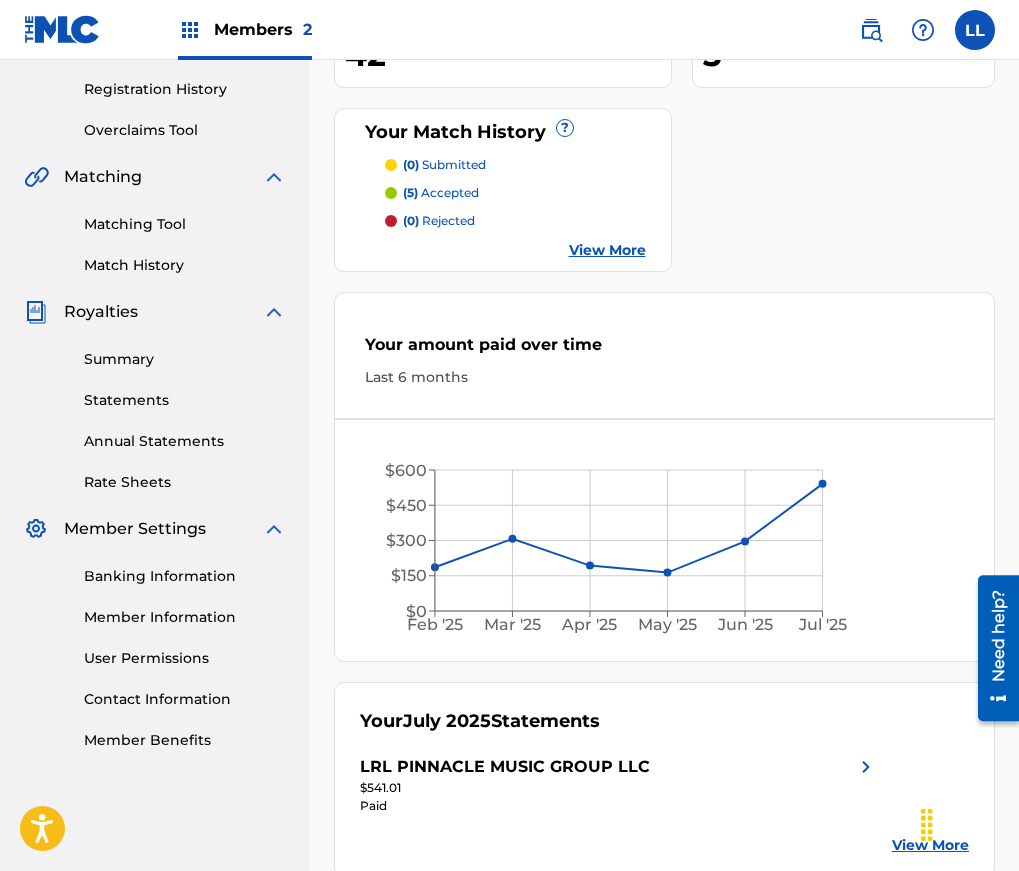 click on "Annual Statements" at bounding box center [185, 441] 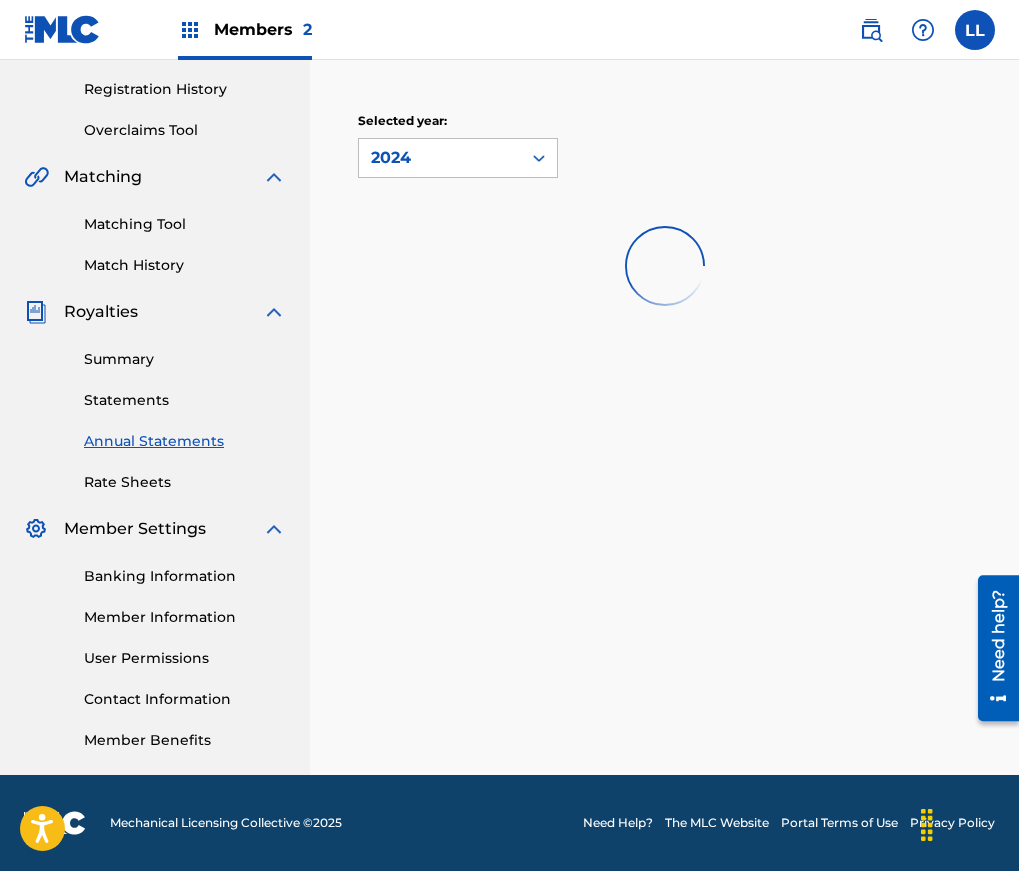 scroll, scrollTop: 0, scrollLeft: 0, axis: both 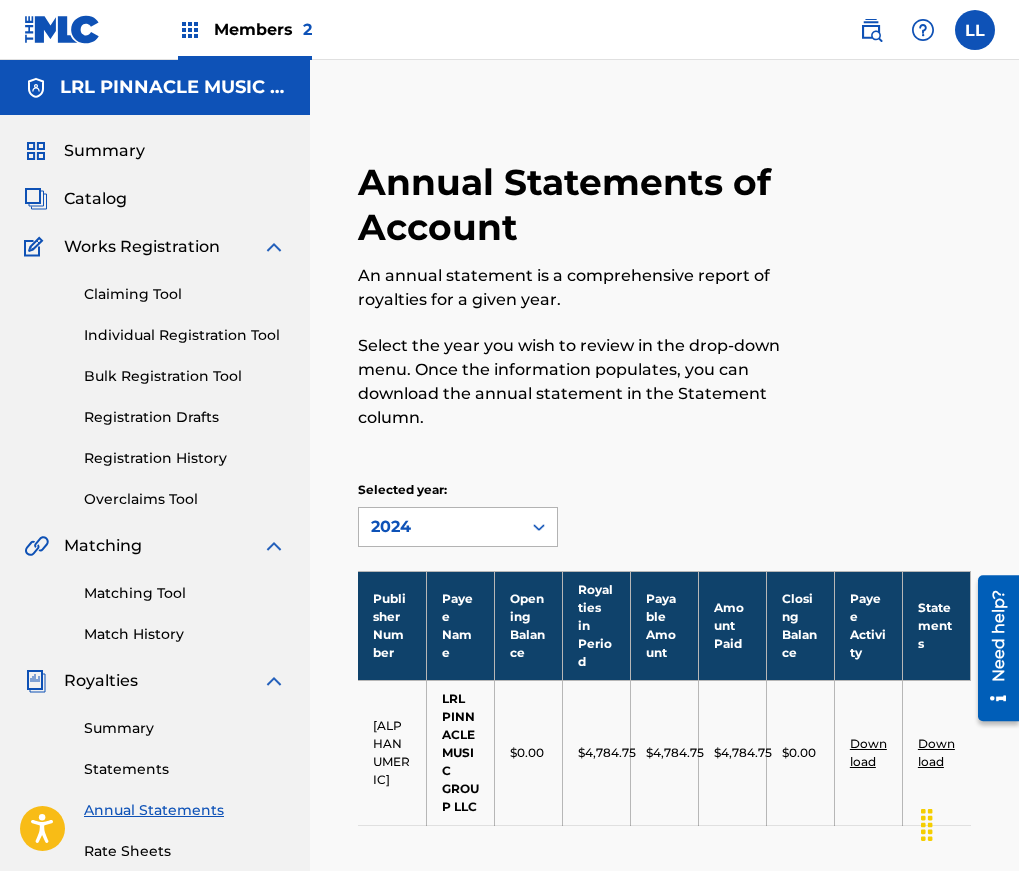 click 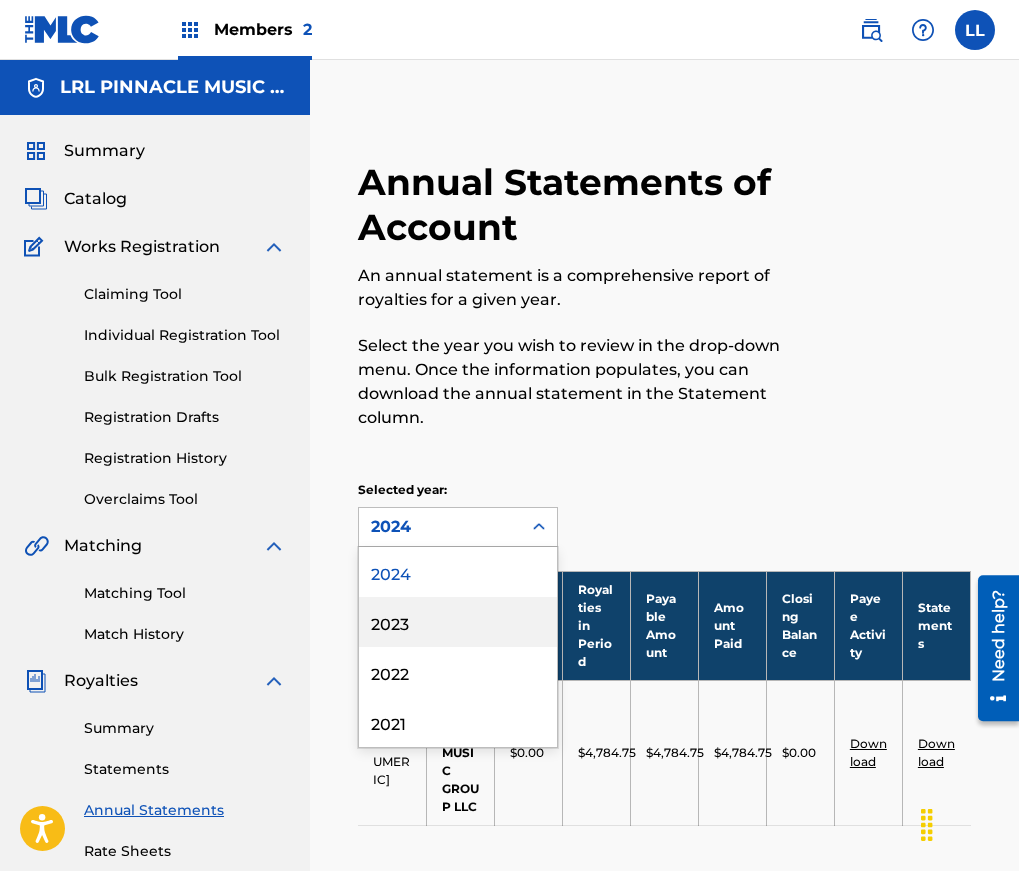 click on "2023" at bounding box center (458, 622) 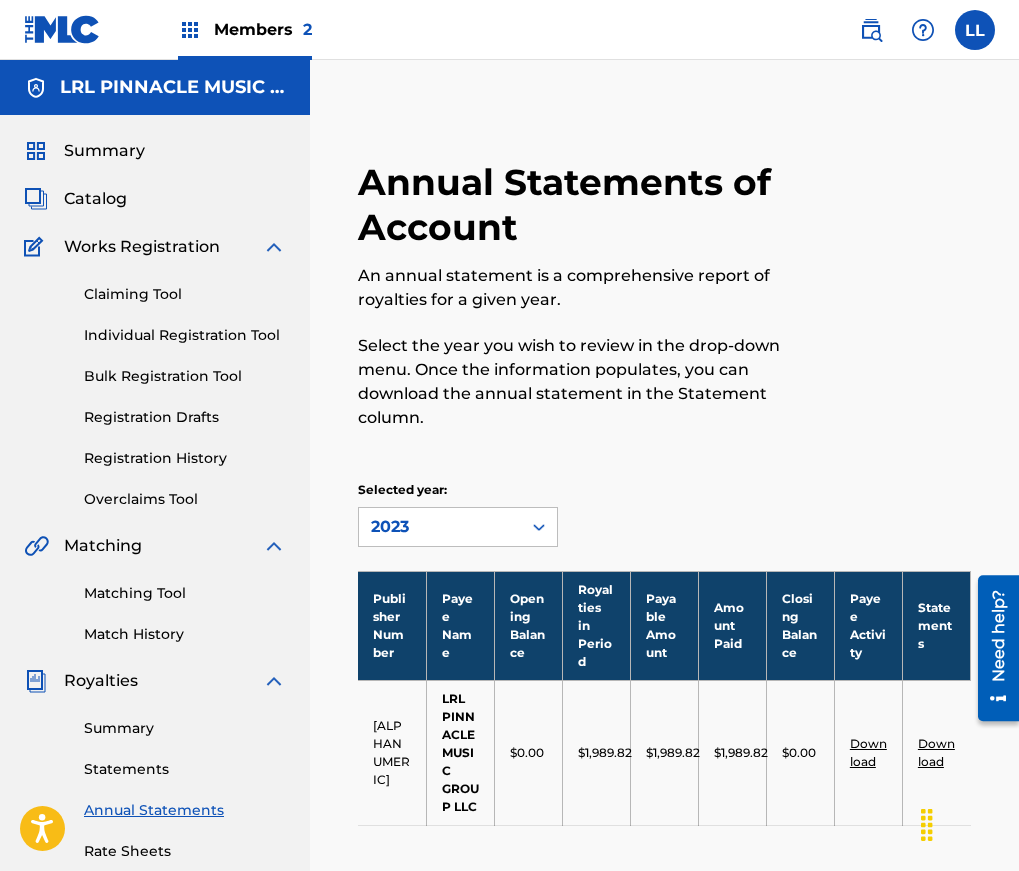 click on "[ALPHANUMERIC]" at bounding box center (392, 752) 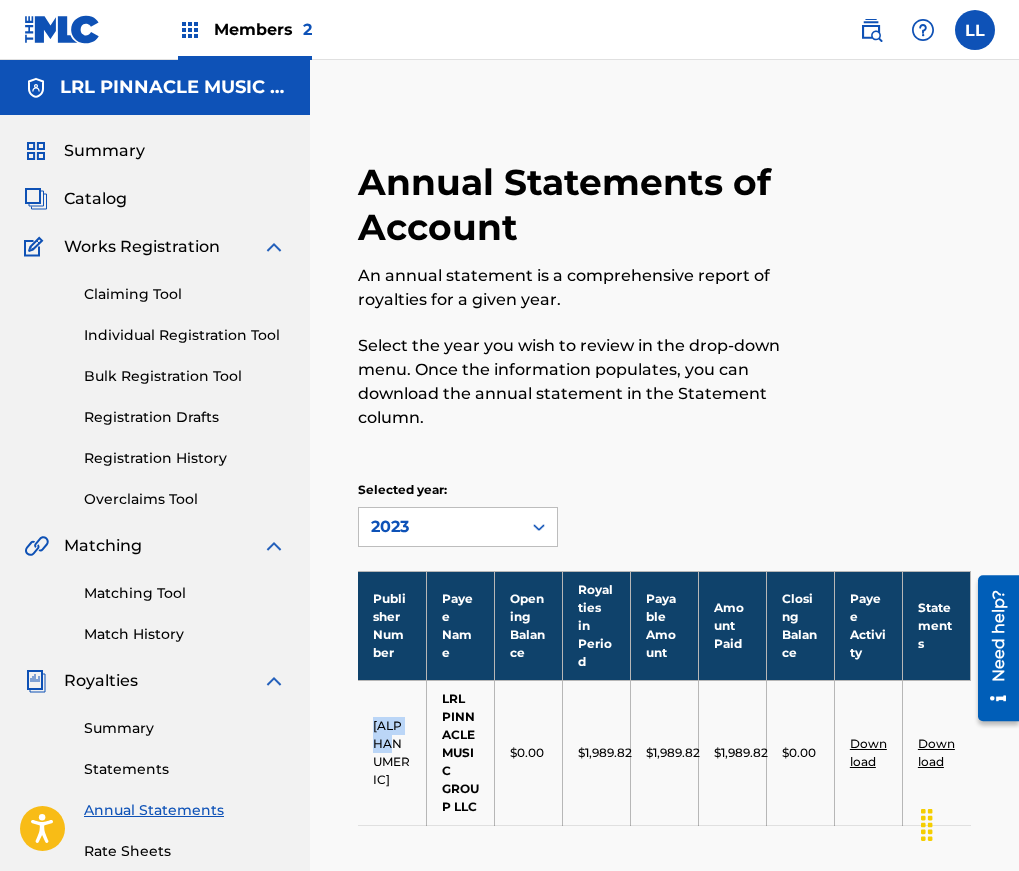 click on "[ALPHANUMERIC]" at bounding box center [392, 752] 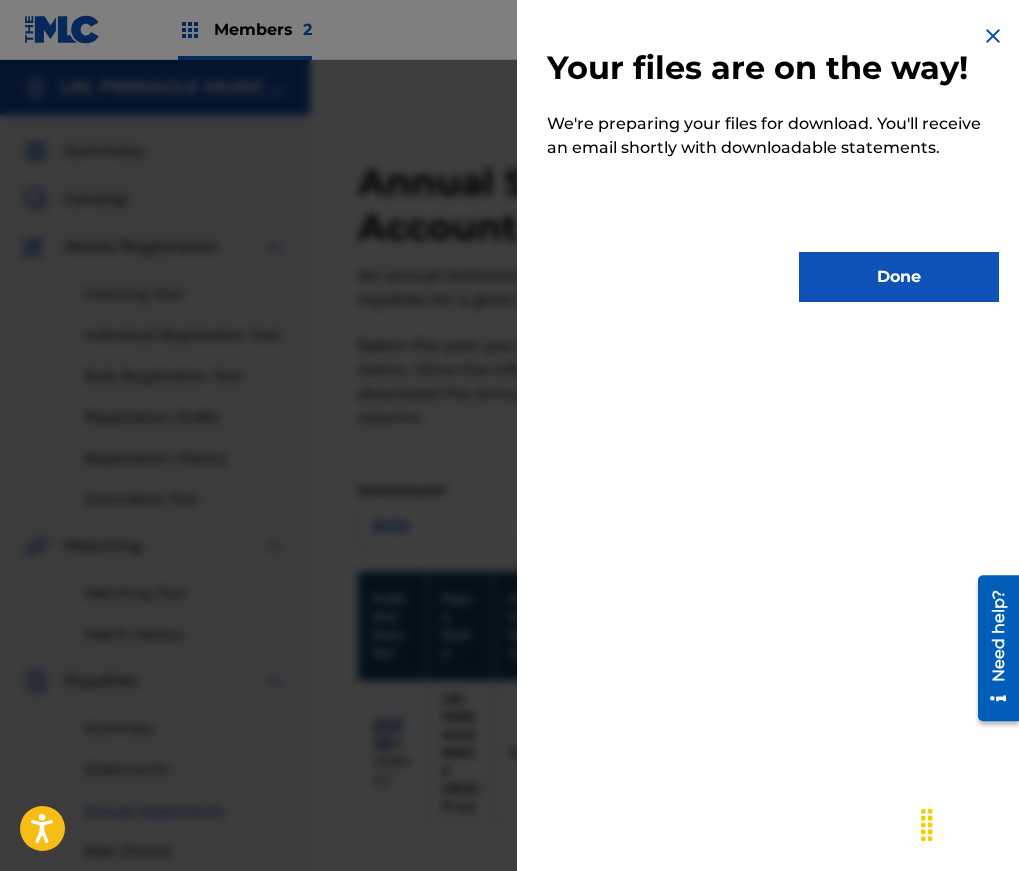 click on "Done" at bounding box center (899, 277) 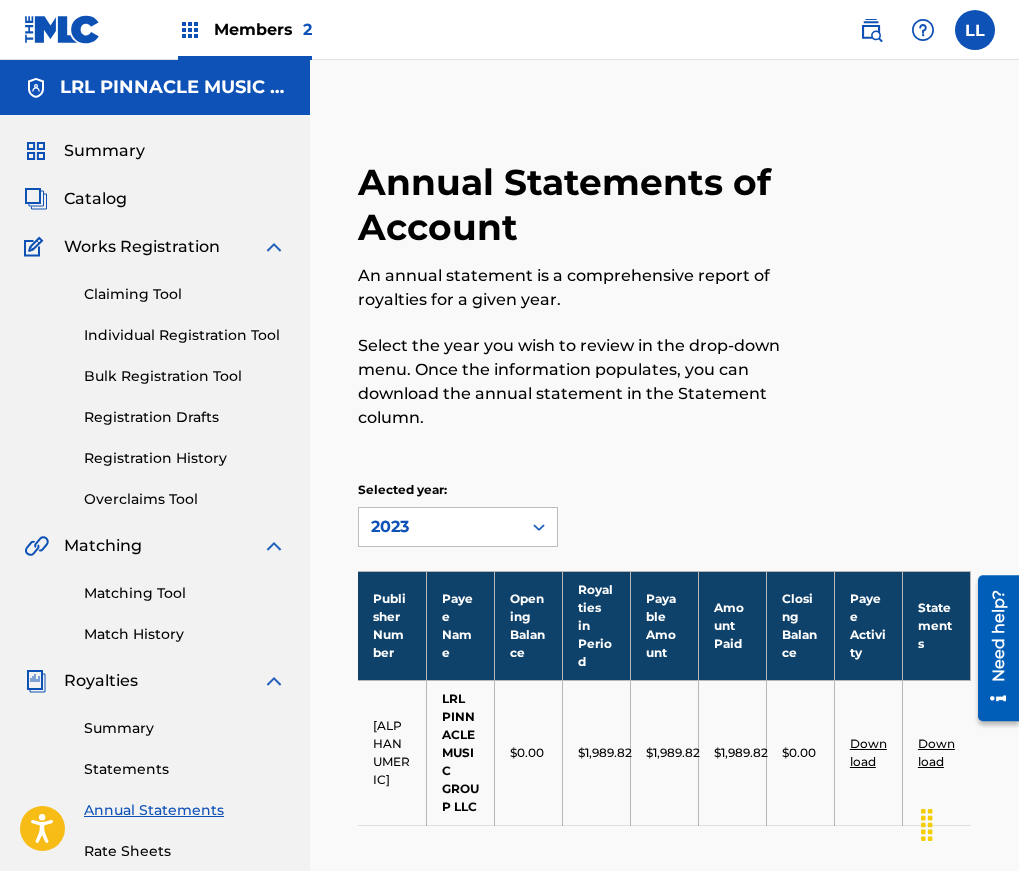 click on "Download" at bounding box center (868, 752) 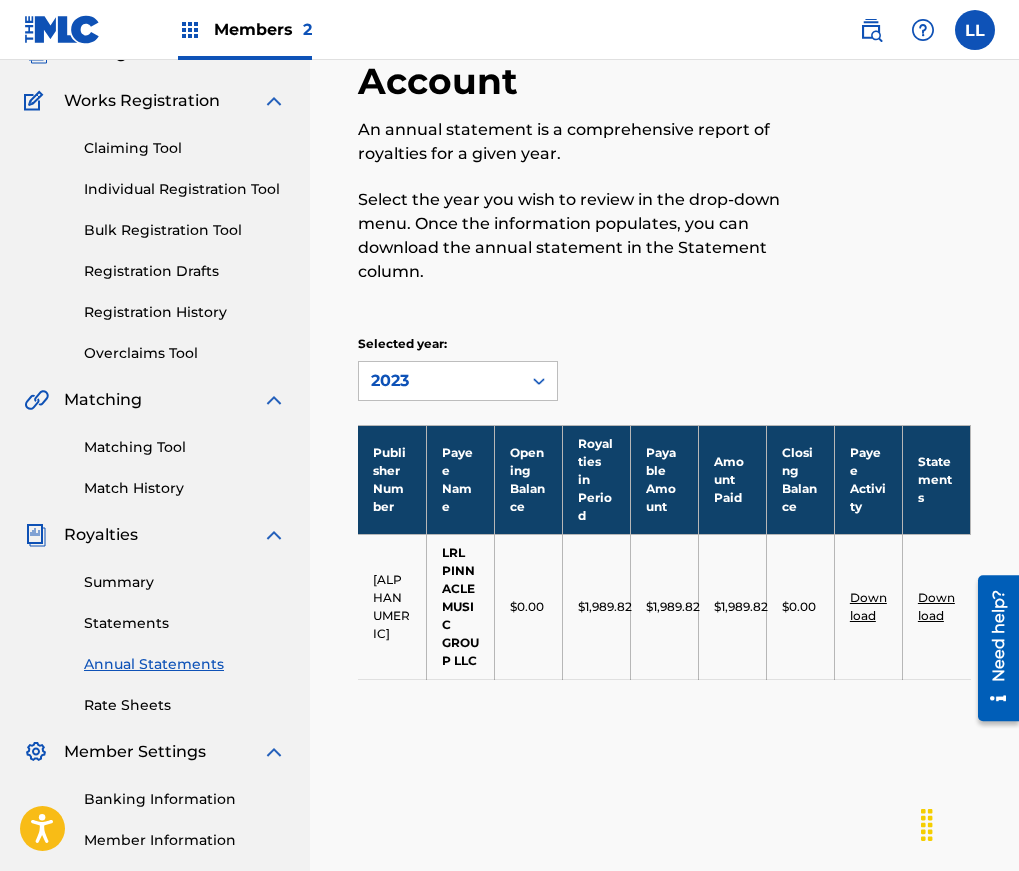 scroll, scrollTop: 0, scrollLeft: 0, axis: both 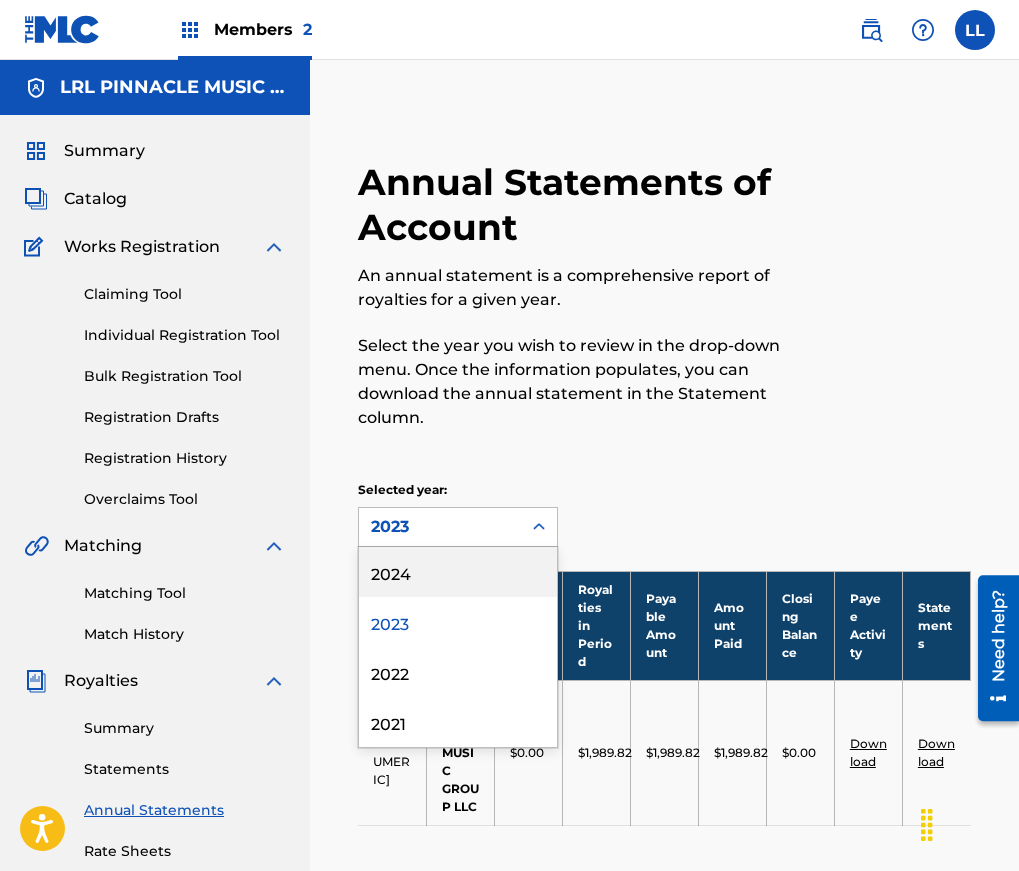 click at bounding box center [539, 527] 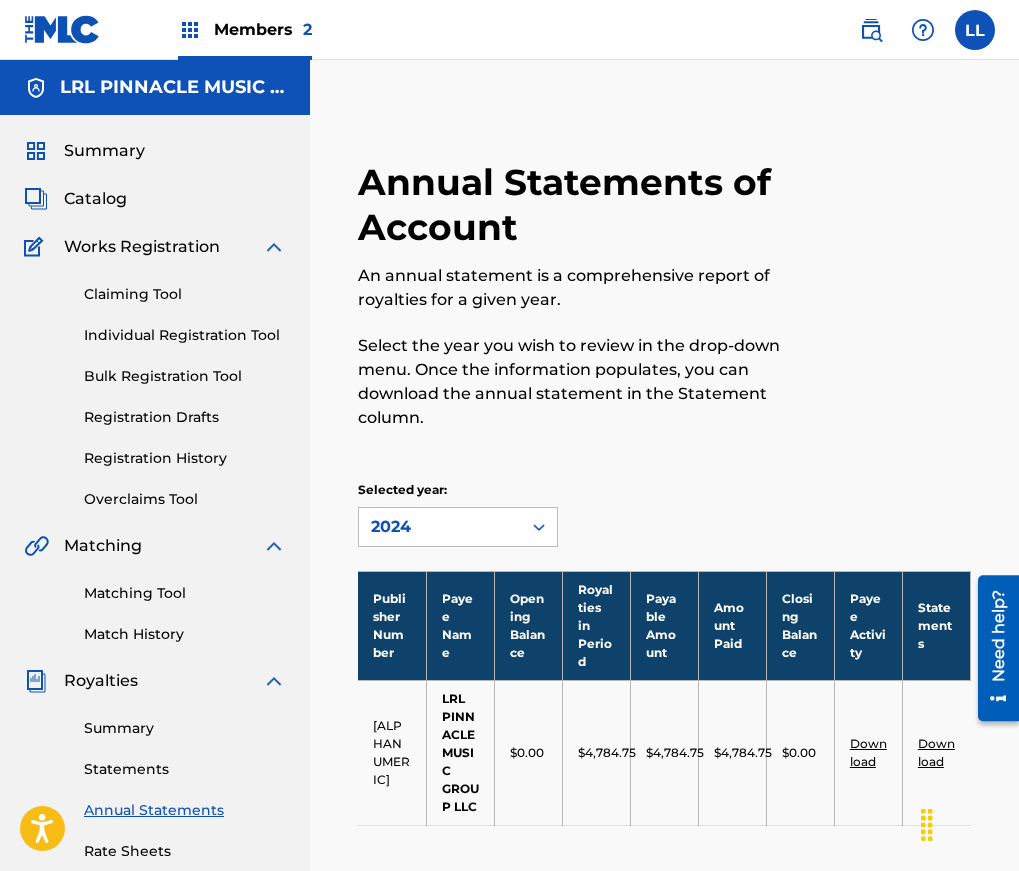 click on "Download" at bounding box center [936, 752] 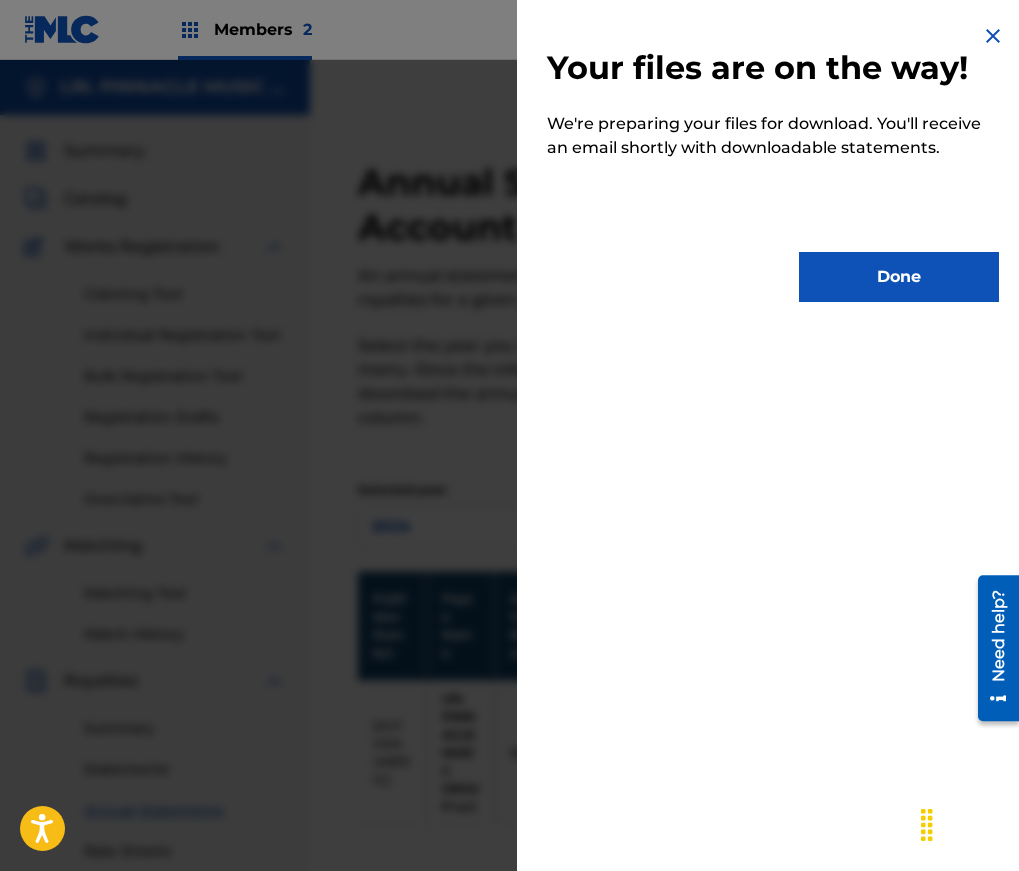 click on "Done" at bounding box center [899, 277] 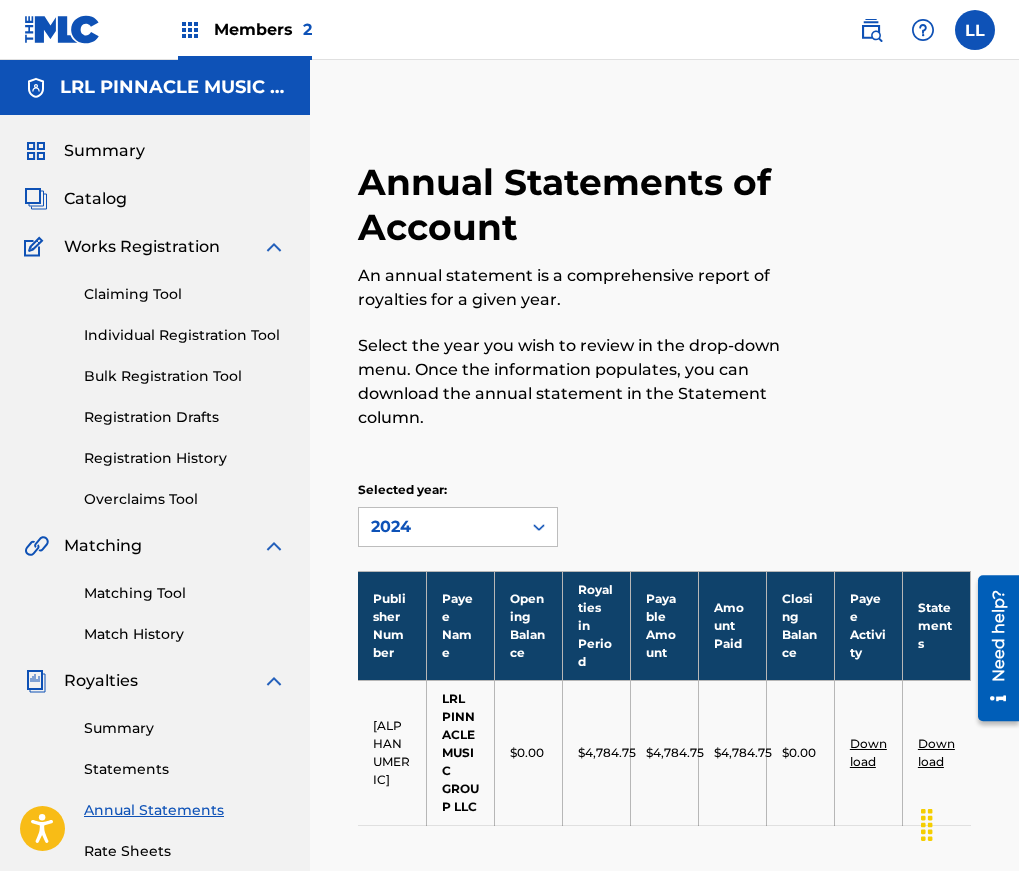 click on "Members    2" at bounding box center (263, 29) 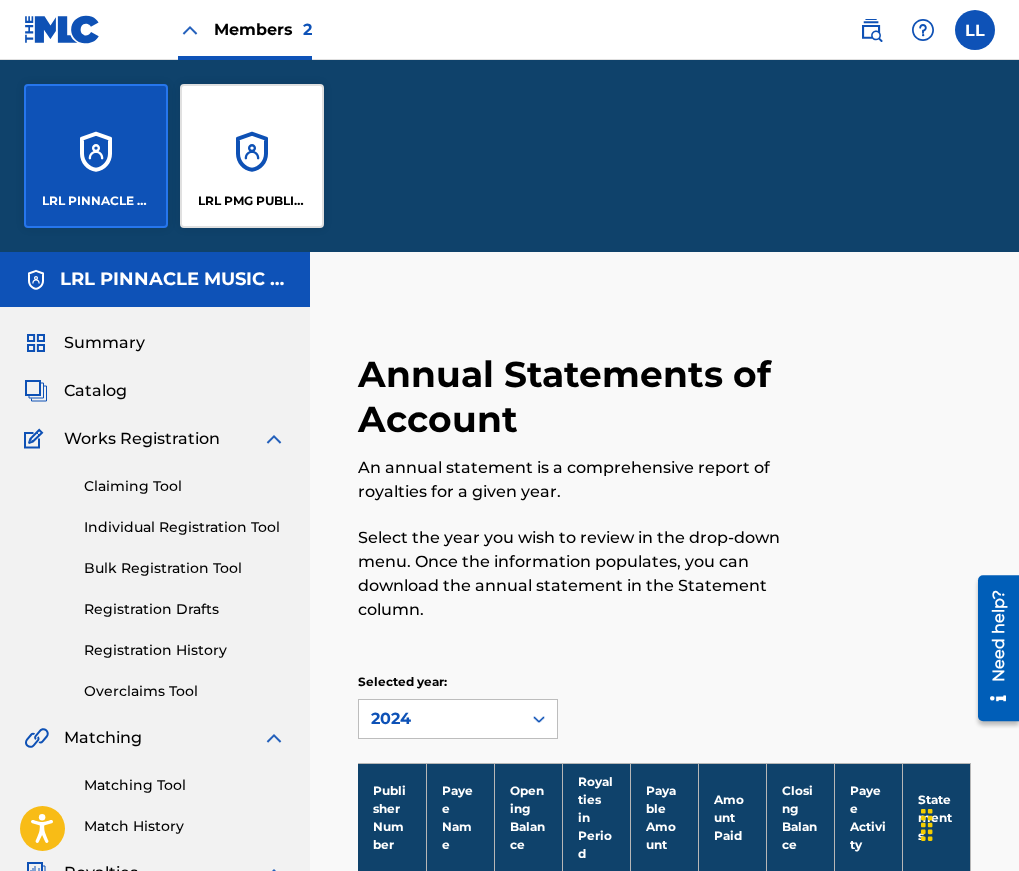click on "LRL PMG PUBLISHING" at bounding box center (252, 156) 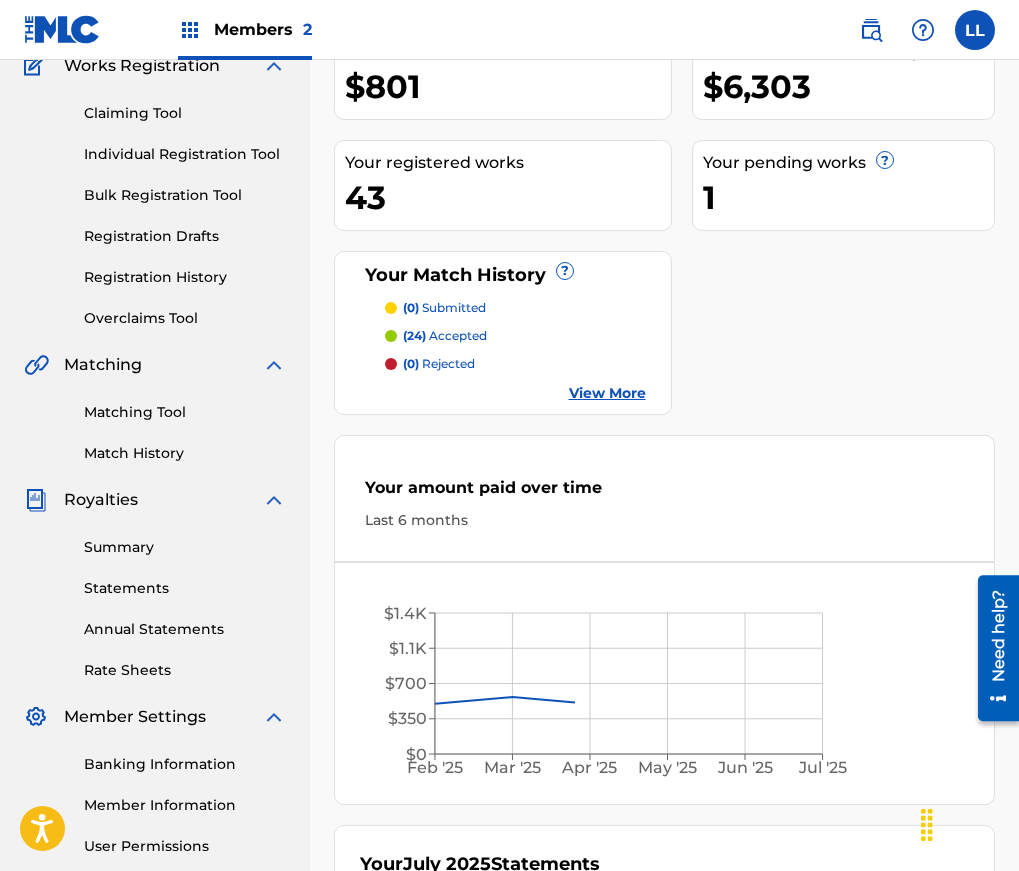 scroll, scrollTop: 369, scrollLeft: 0, axis: vertical 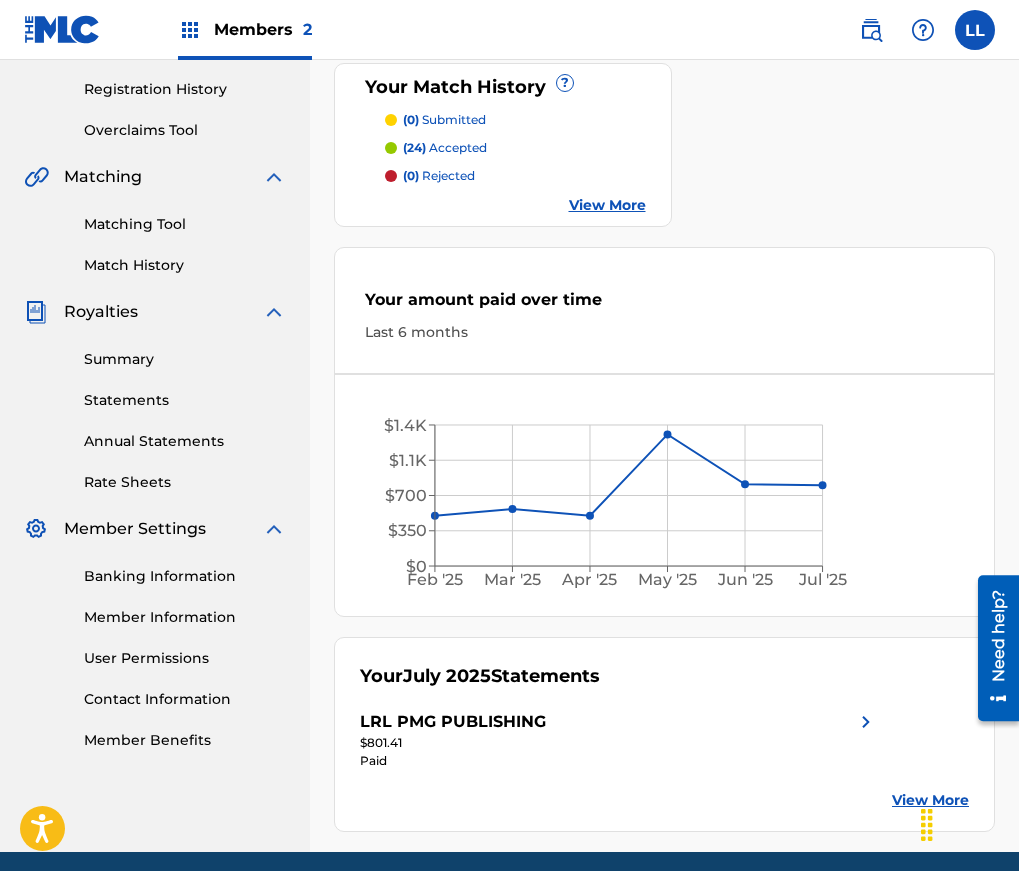 click on "Annual Statements" at bounding box center (185, 441) 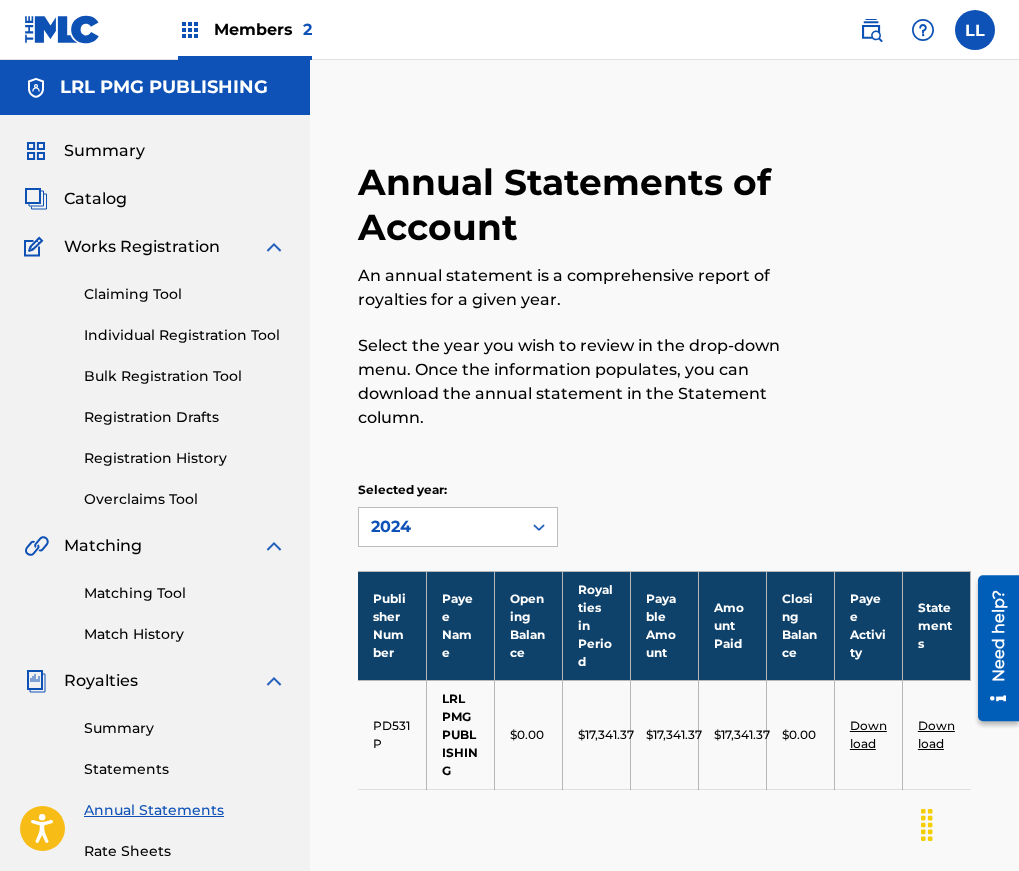click on "Download" at bounding box center (936, 734) 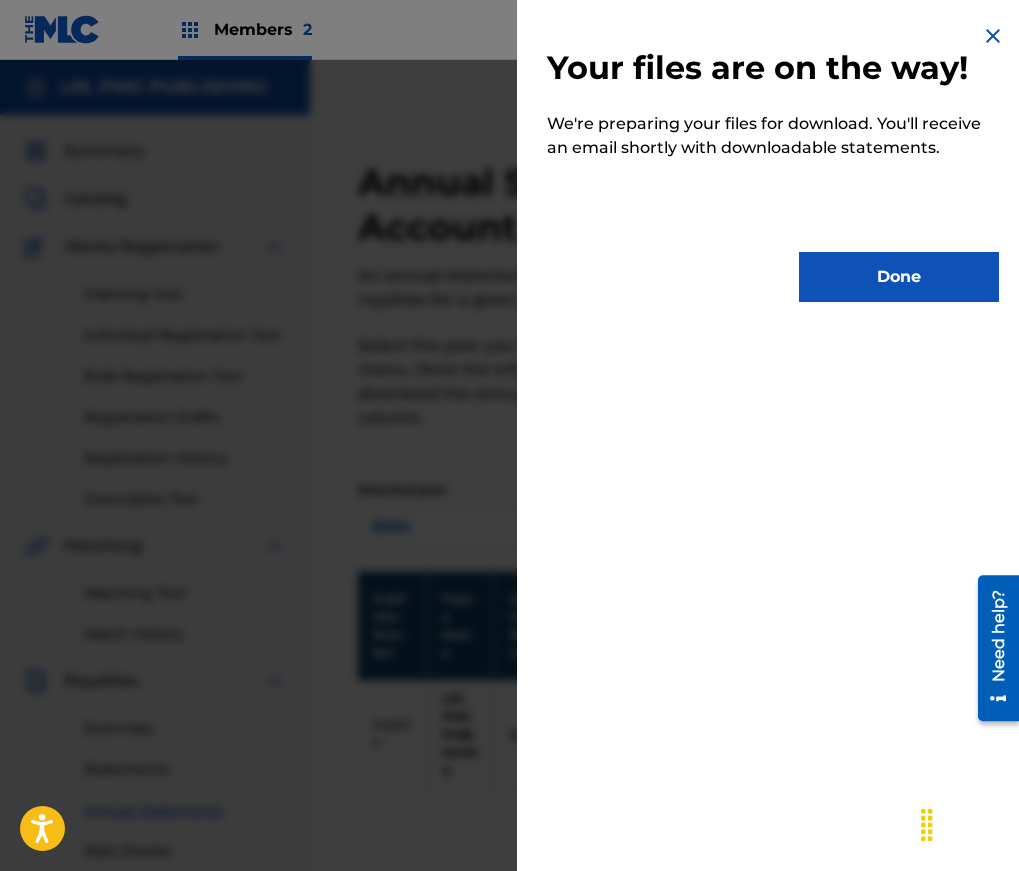 click on "Done" at bounding box center [899, 277] 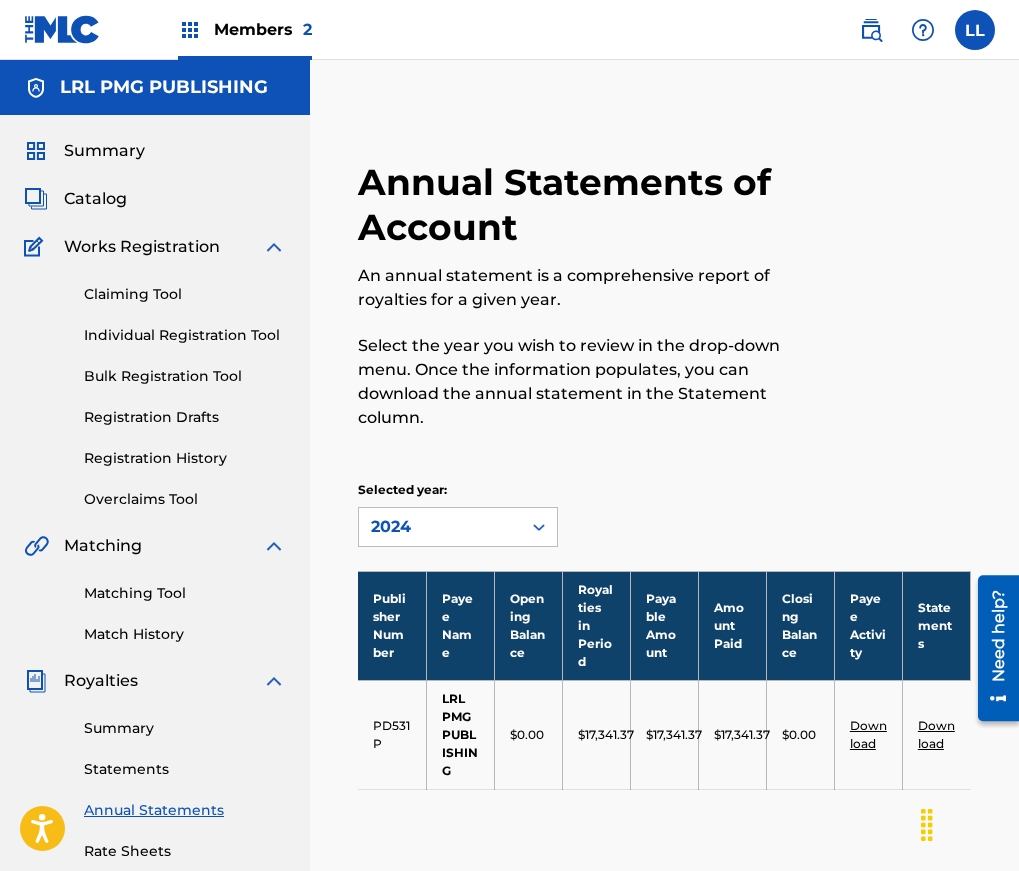 click on "Download" at bounding box center [868, 734] 